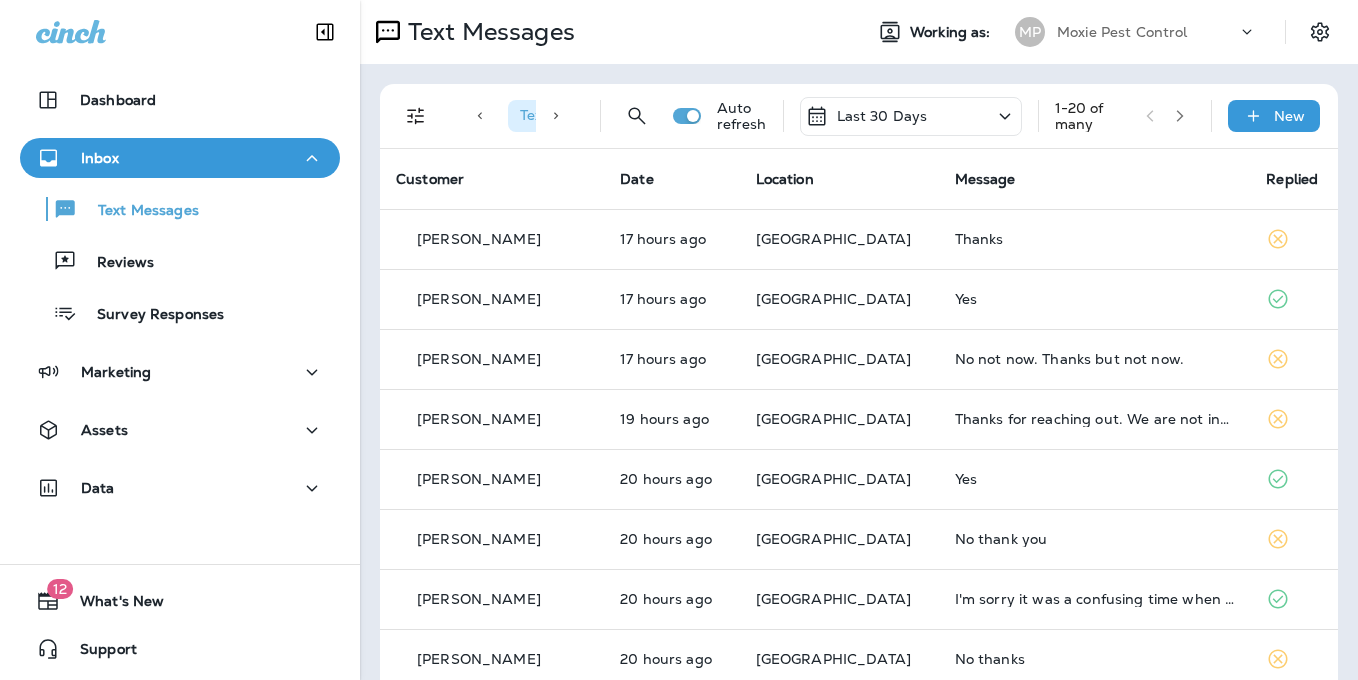 scroll, scrollTop: 0, scrollLeft: 0, axis: both 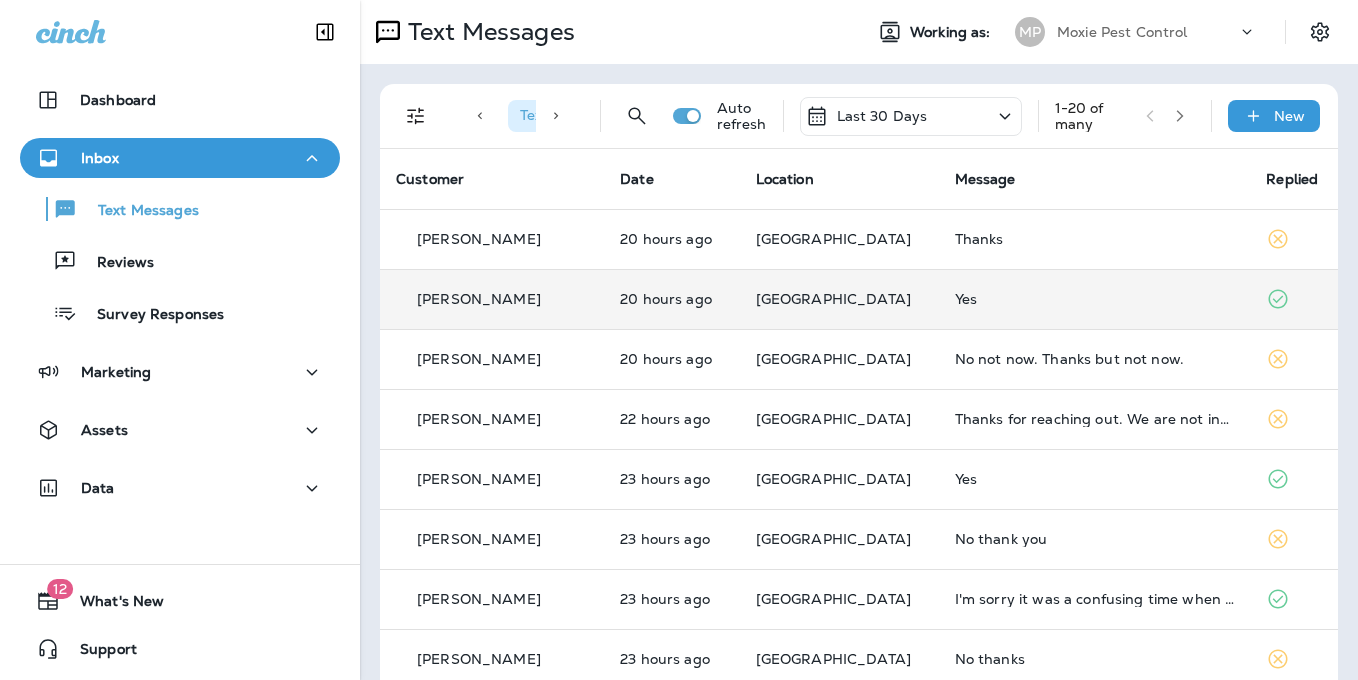 click on "Yes" at bounding box center (1095, 299) 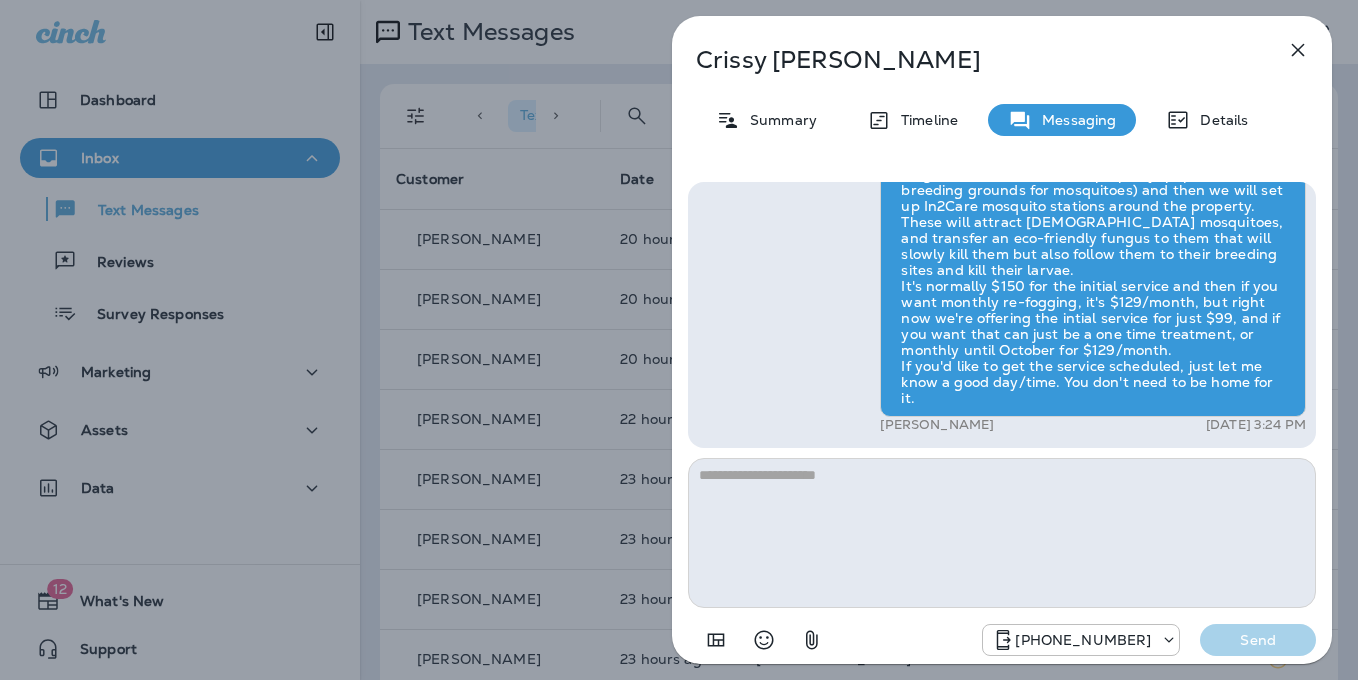 click at bounding box center [1002, 533] 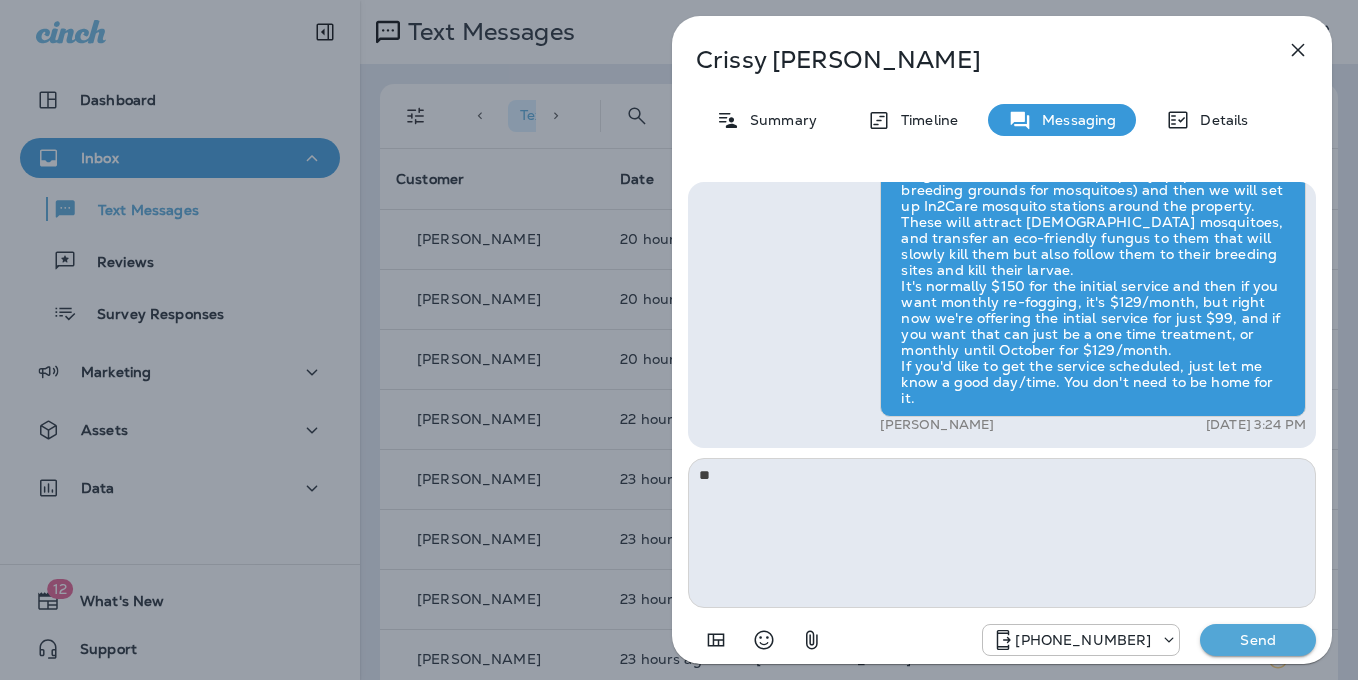 type on "*" 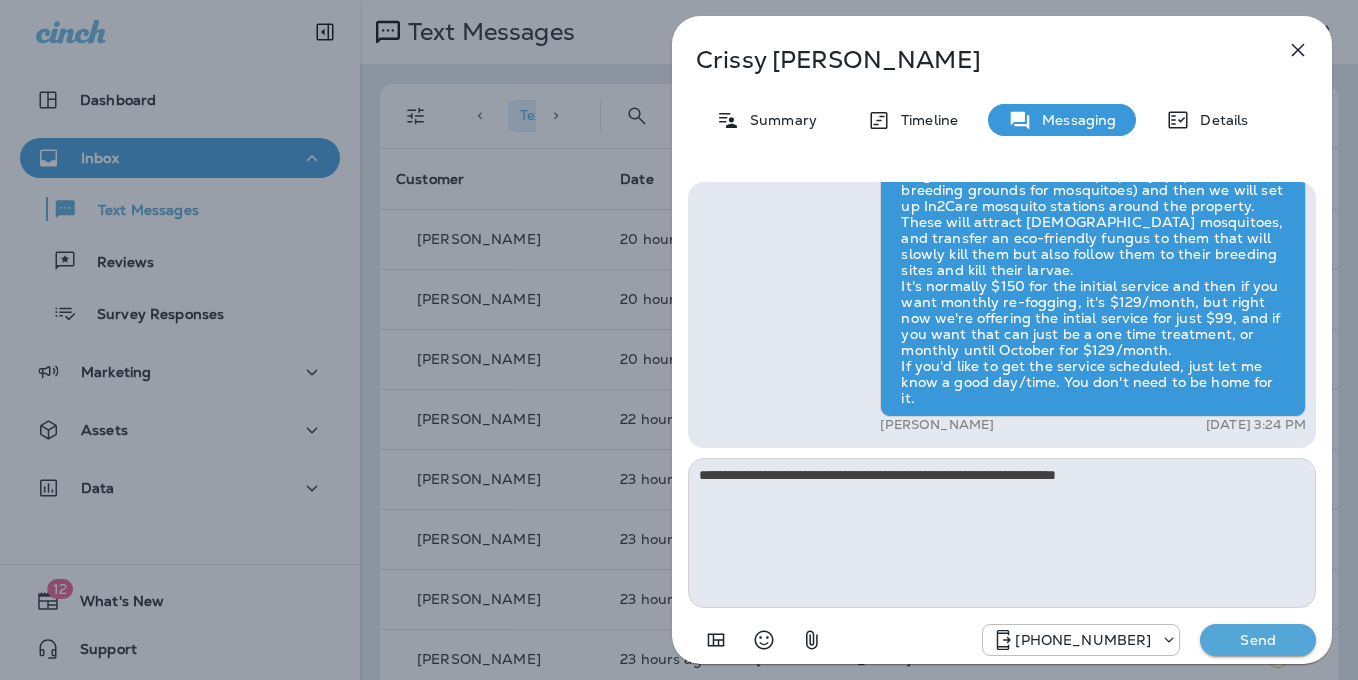 type on "**********" 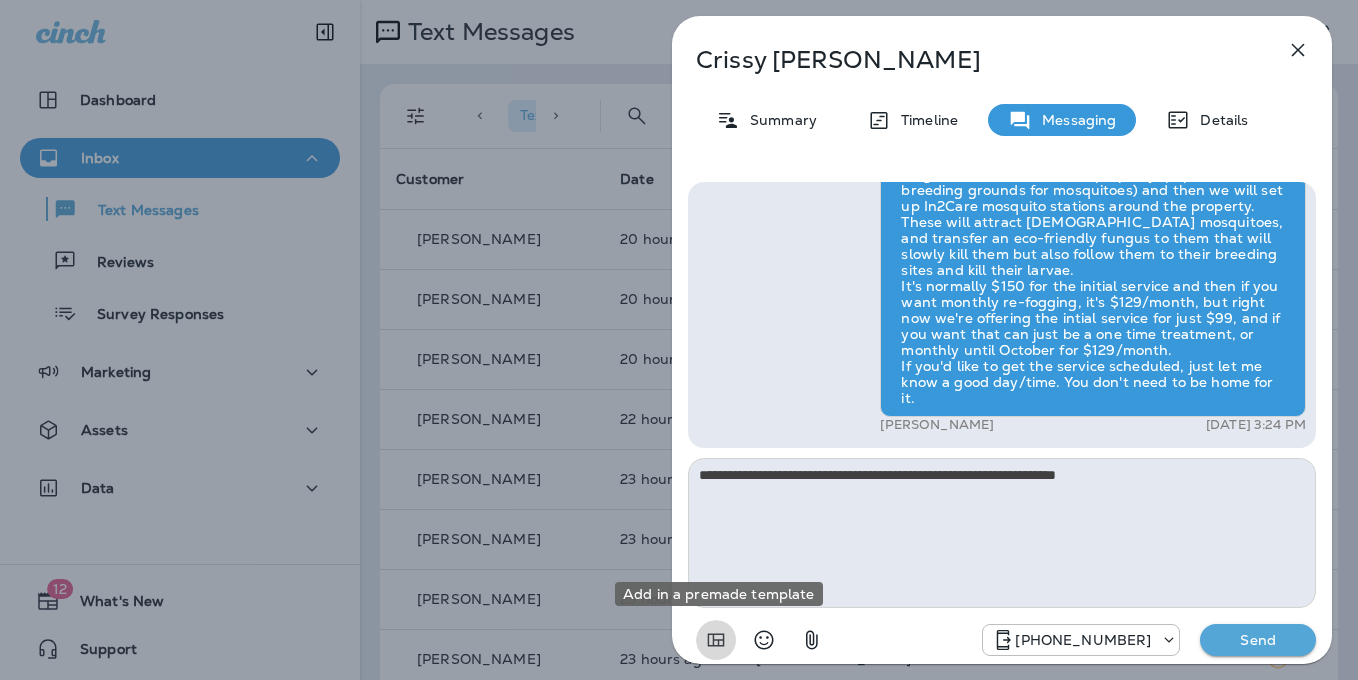 type 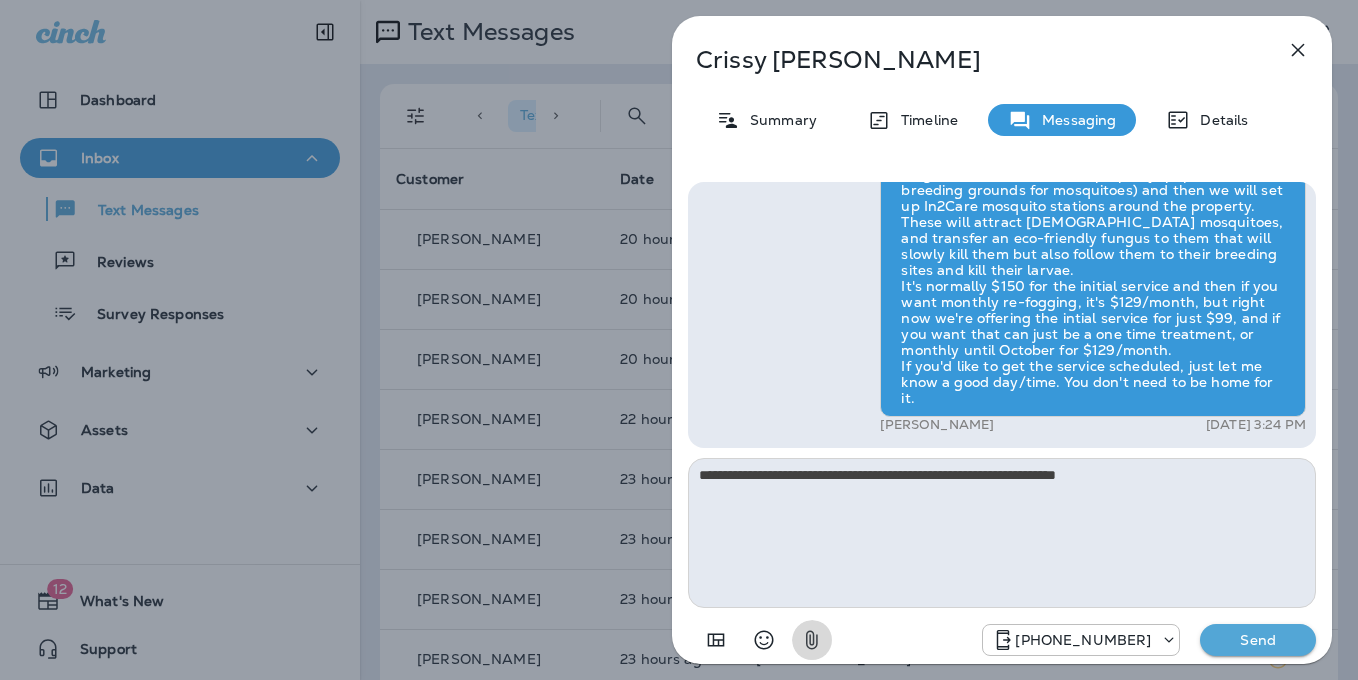type 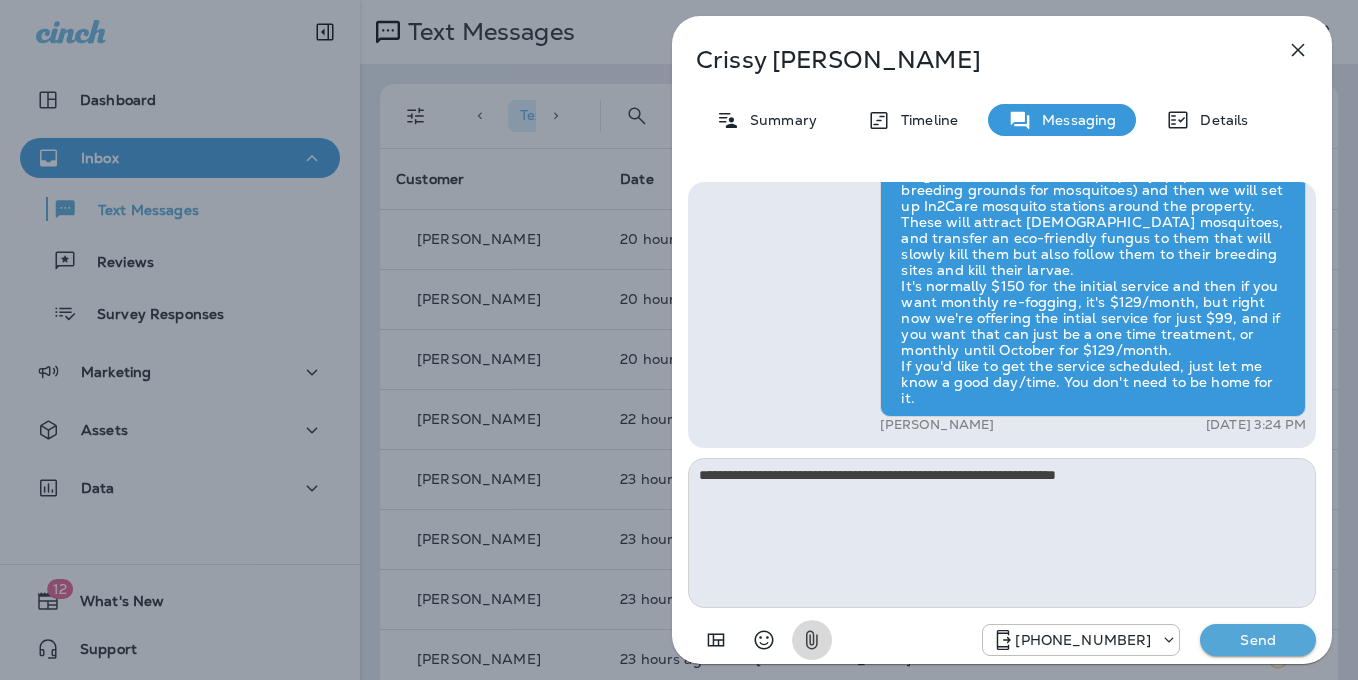 type 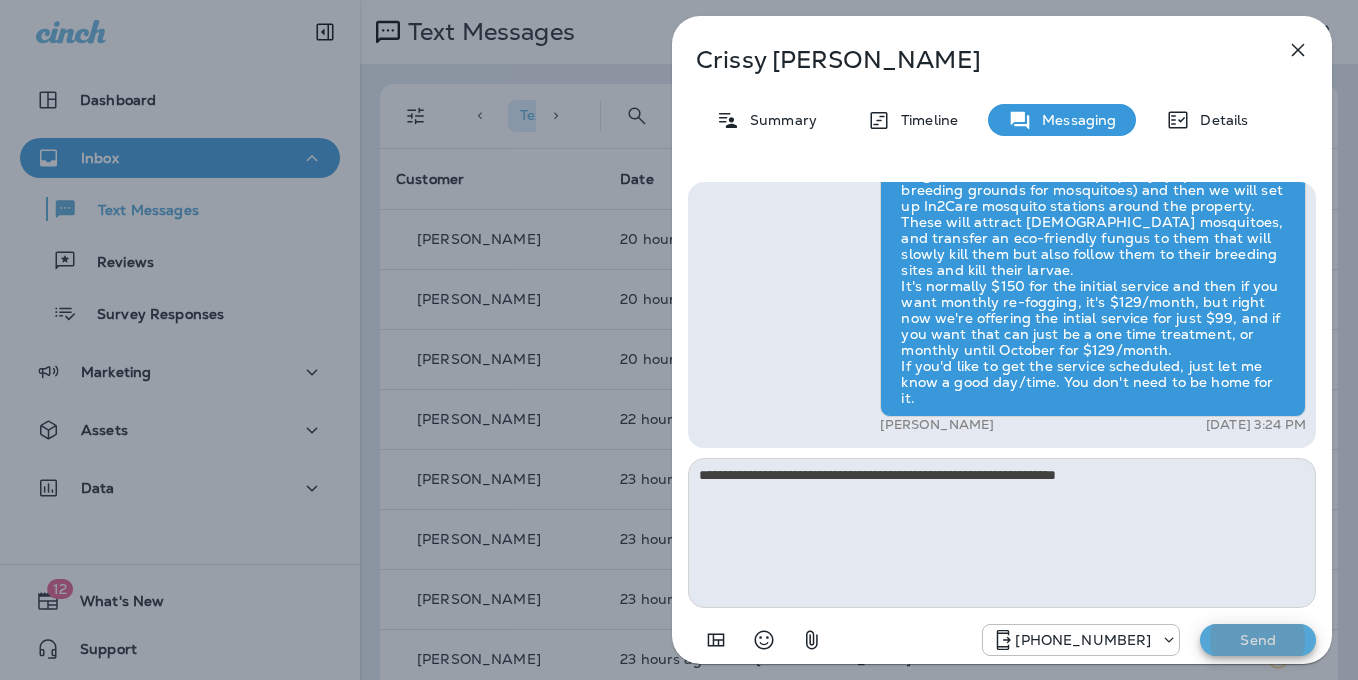 click on "Send" at bounding box center (1258, 640) 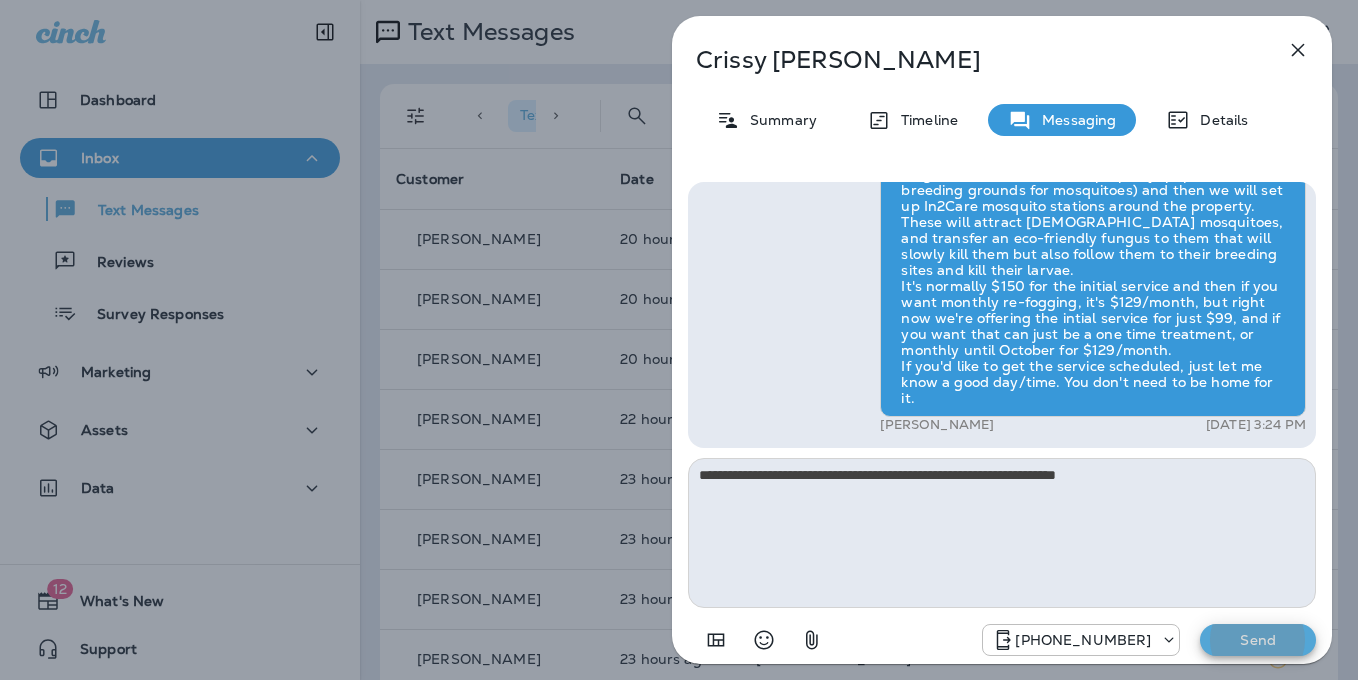 type 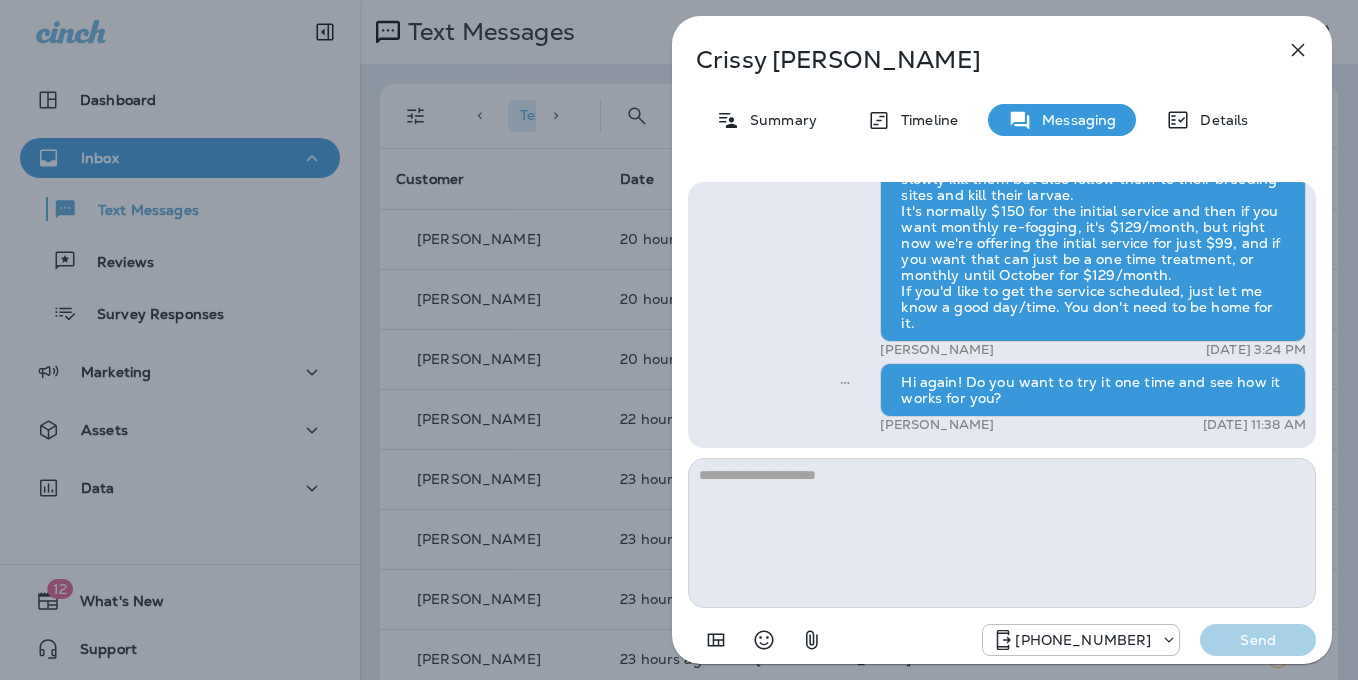 click on "Hi again! Do you want to try it one time and see how it works for you?" at bounding box center [1093, 390] 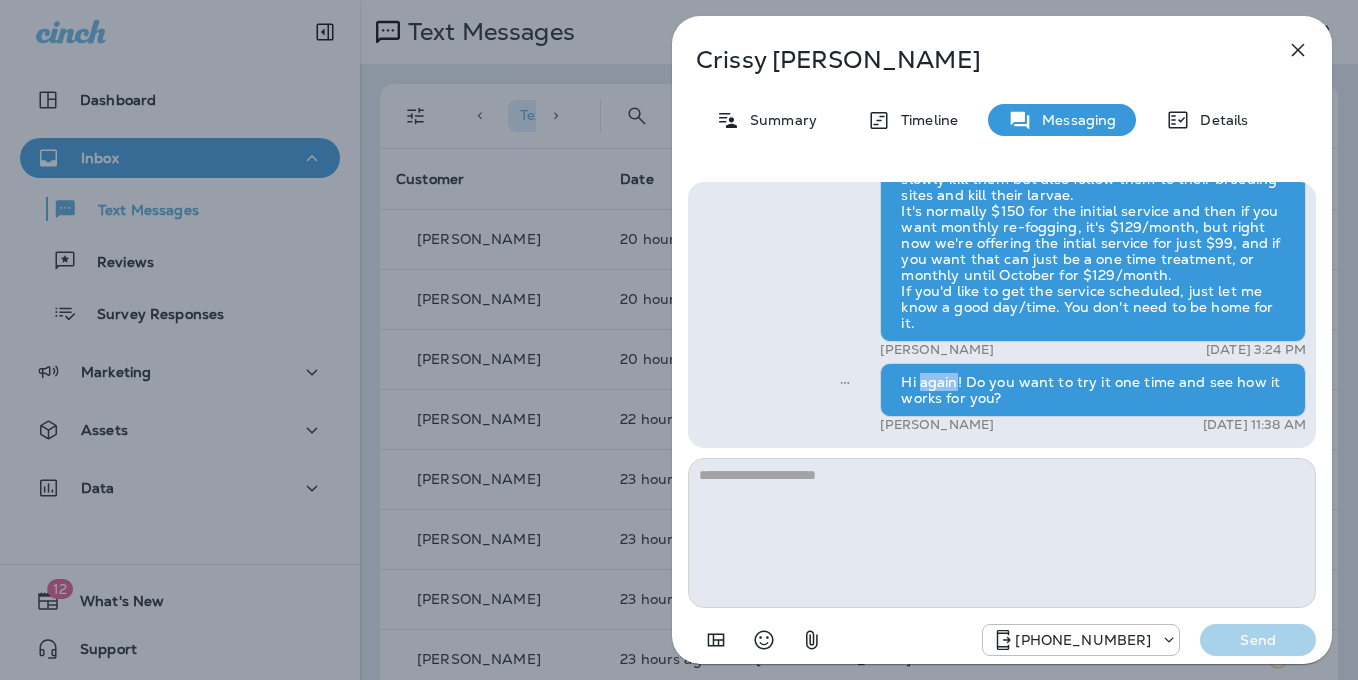 click on "Hi again! Do you want to try it one time and see how it works for you?" at bounding box center [1093, 390] 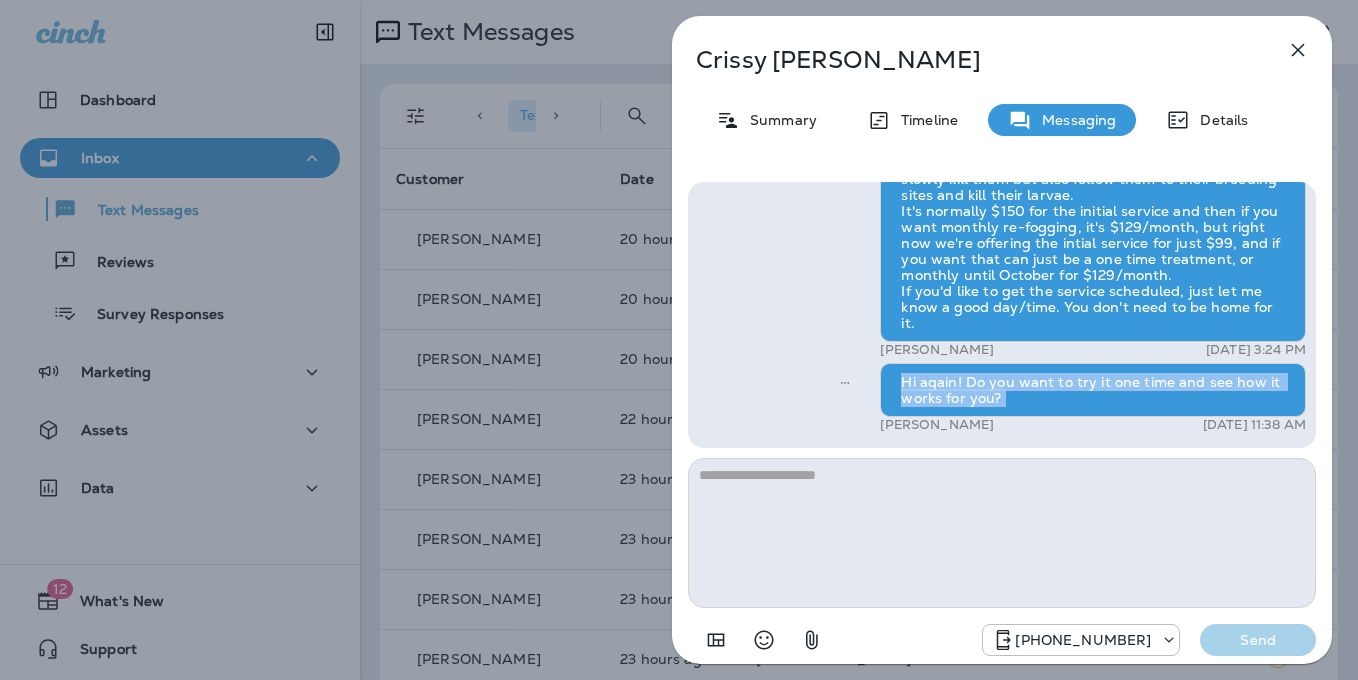 click on "Hi again! Do you want to try it one time and see how it works for you?" at bounding box center (1093, 390) 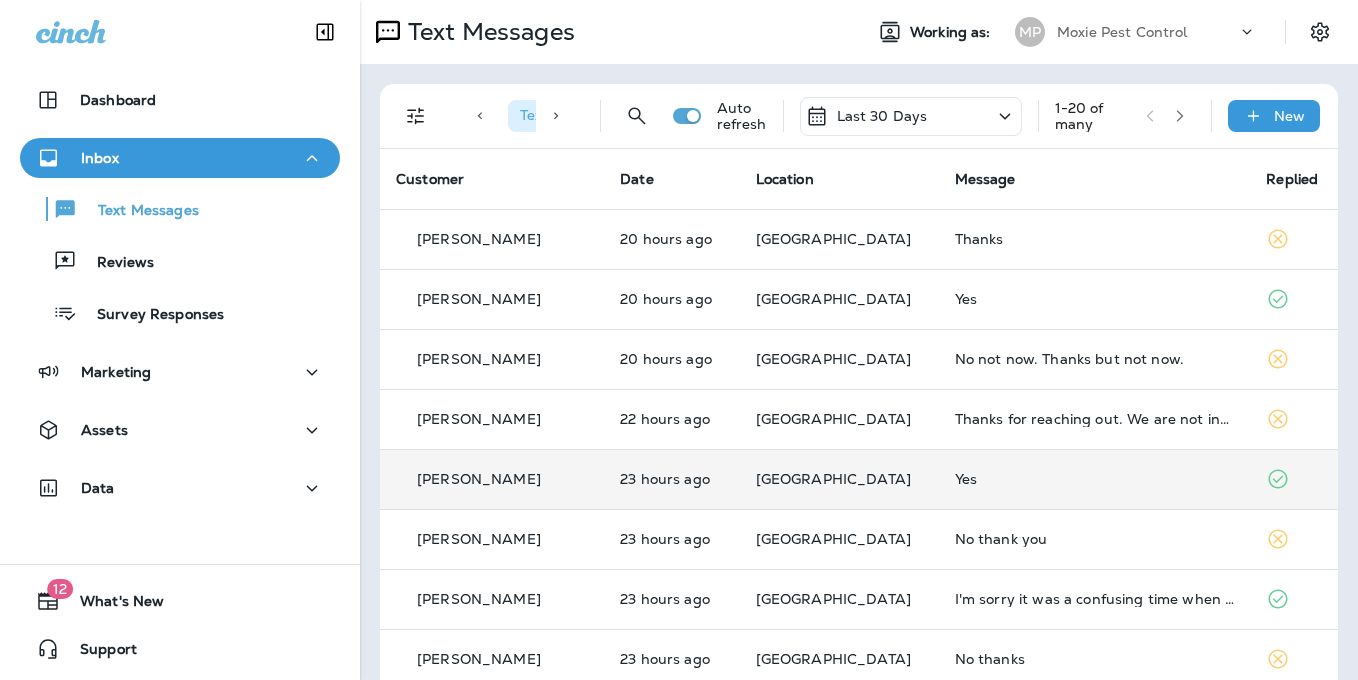 click on "Yes" at bounding box center (1095, 479) 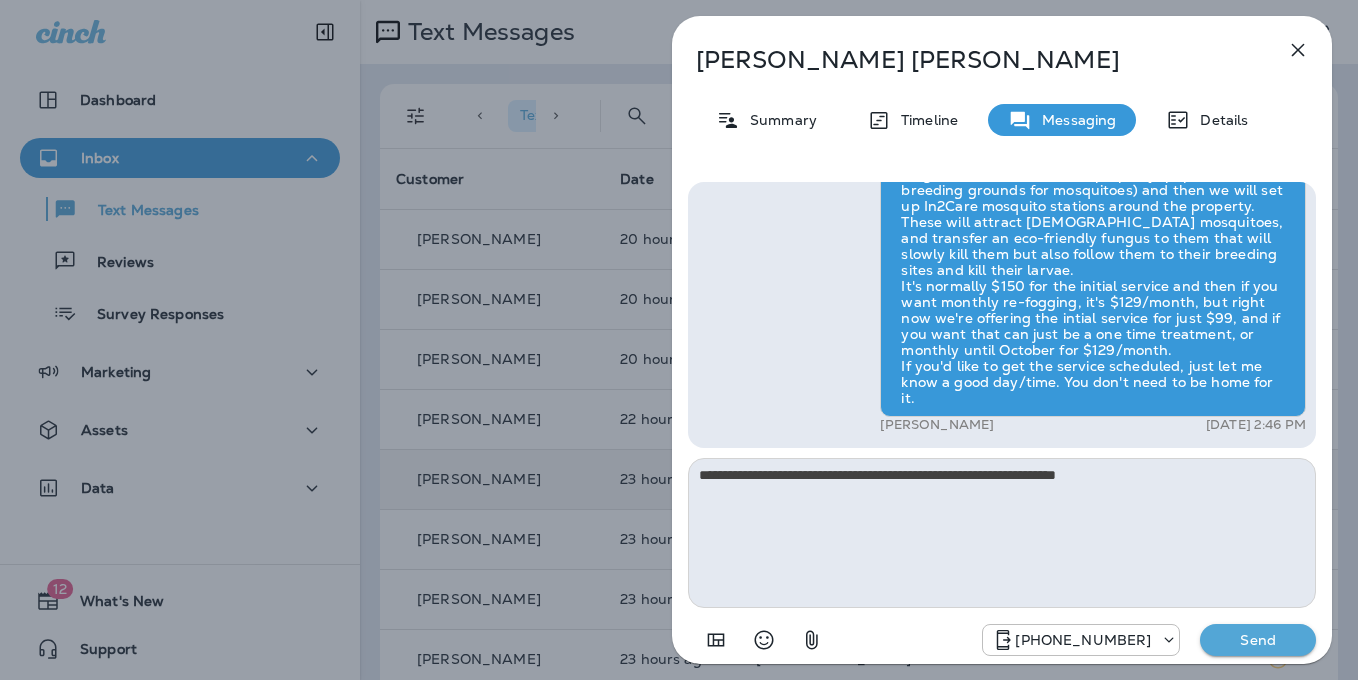 type on "**********" 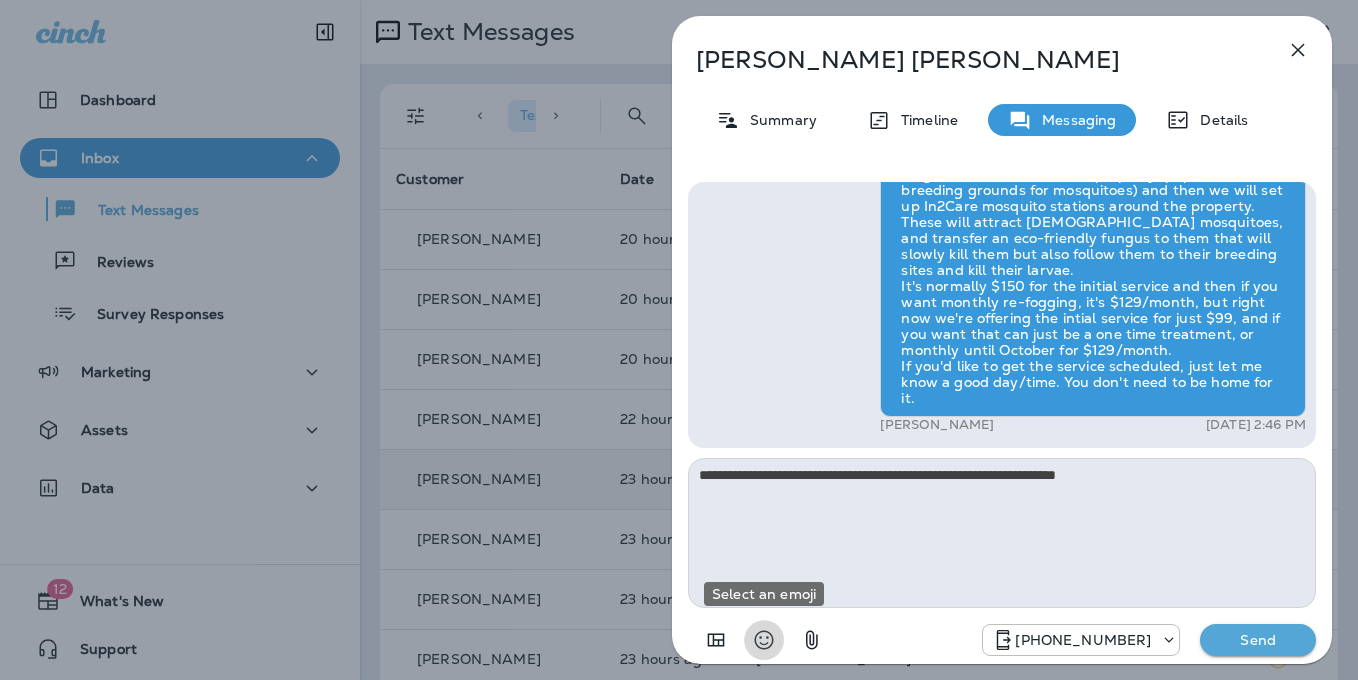 type 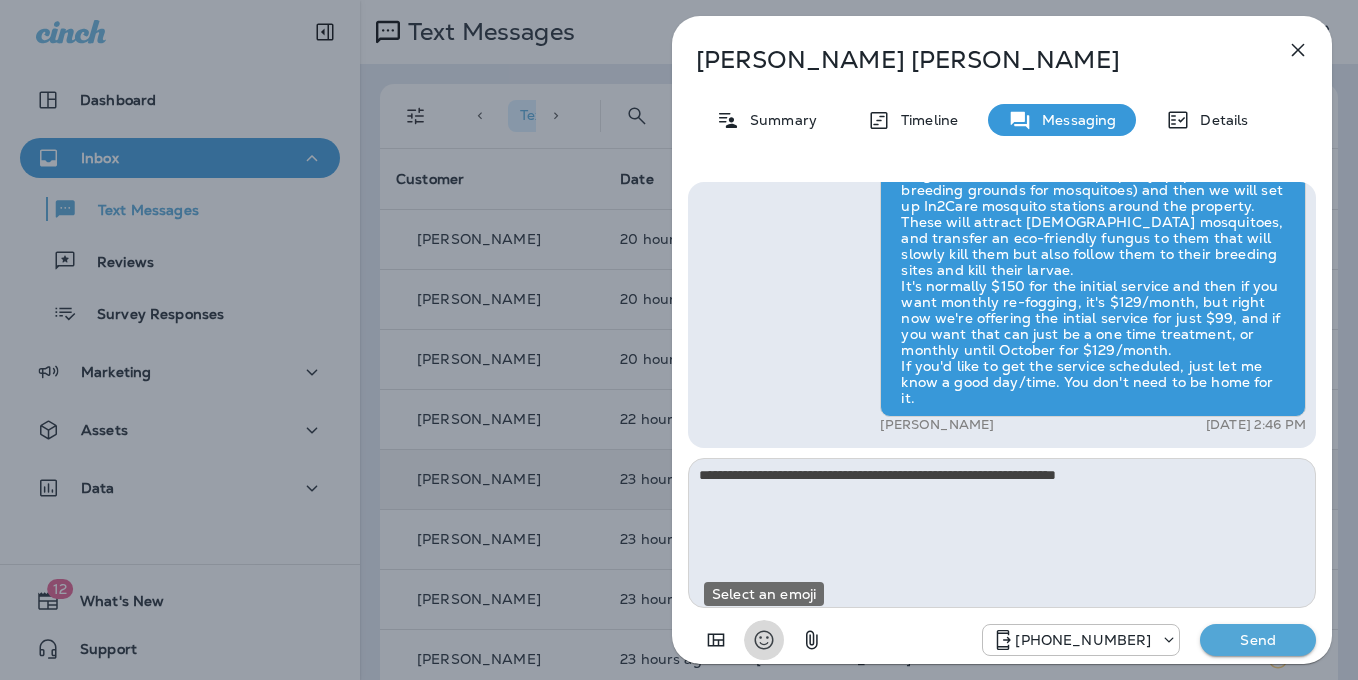 type 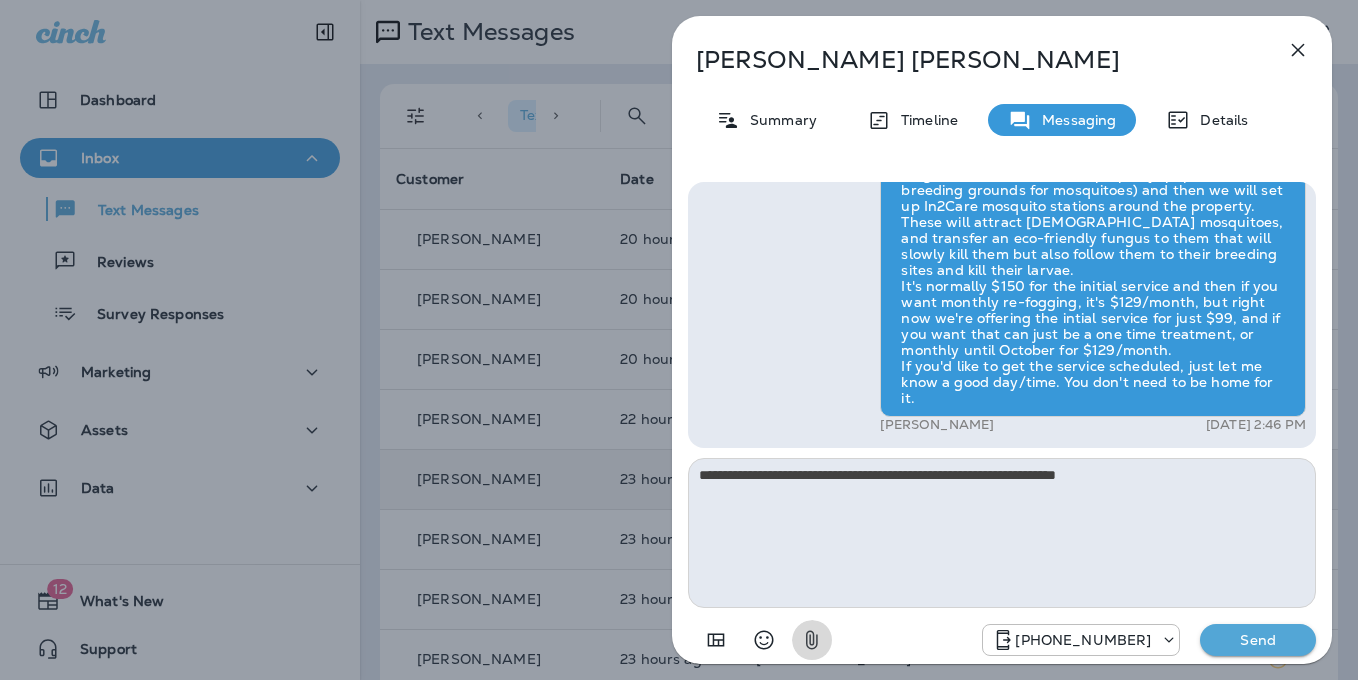 type 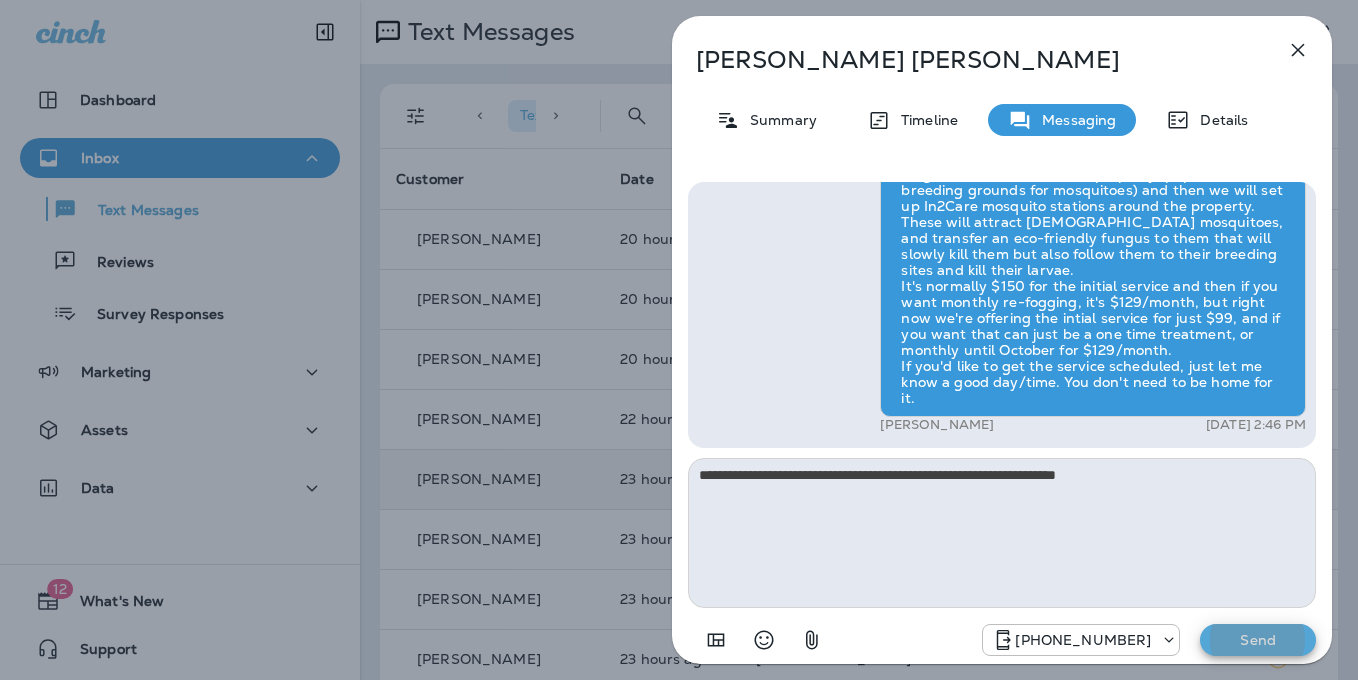 type 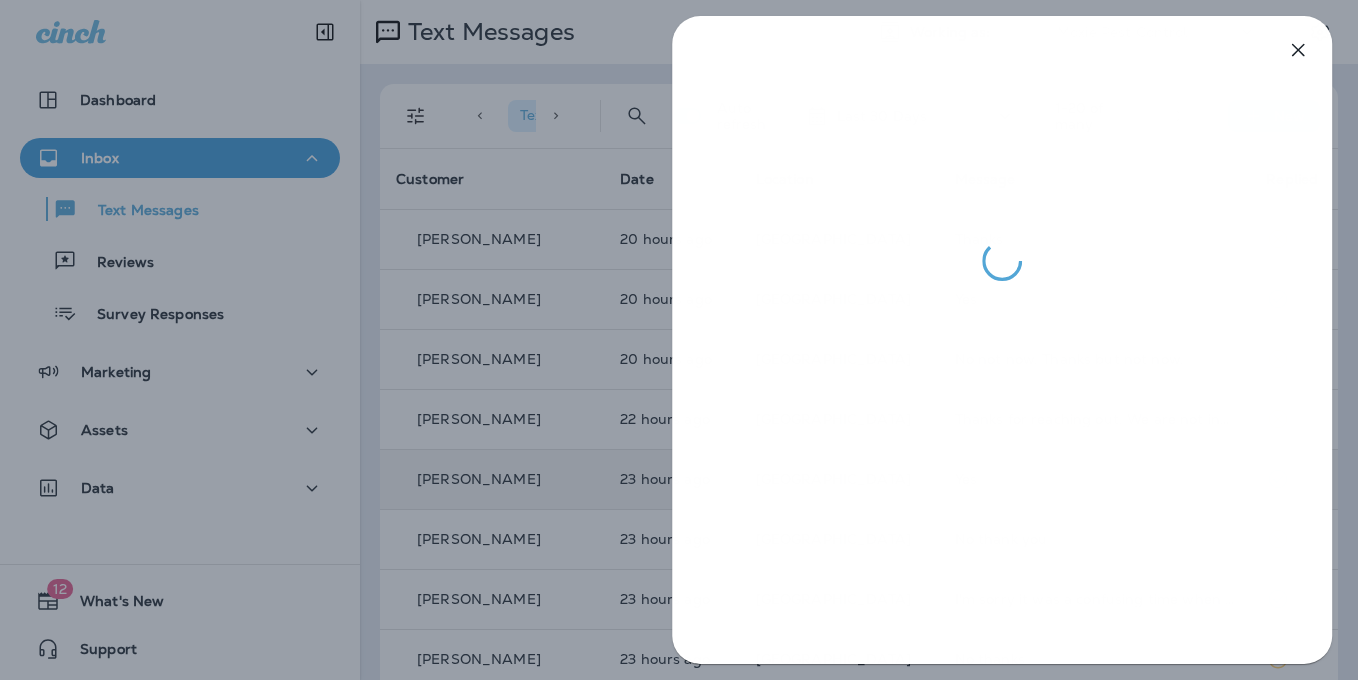 click at bounding box center (679, 340) 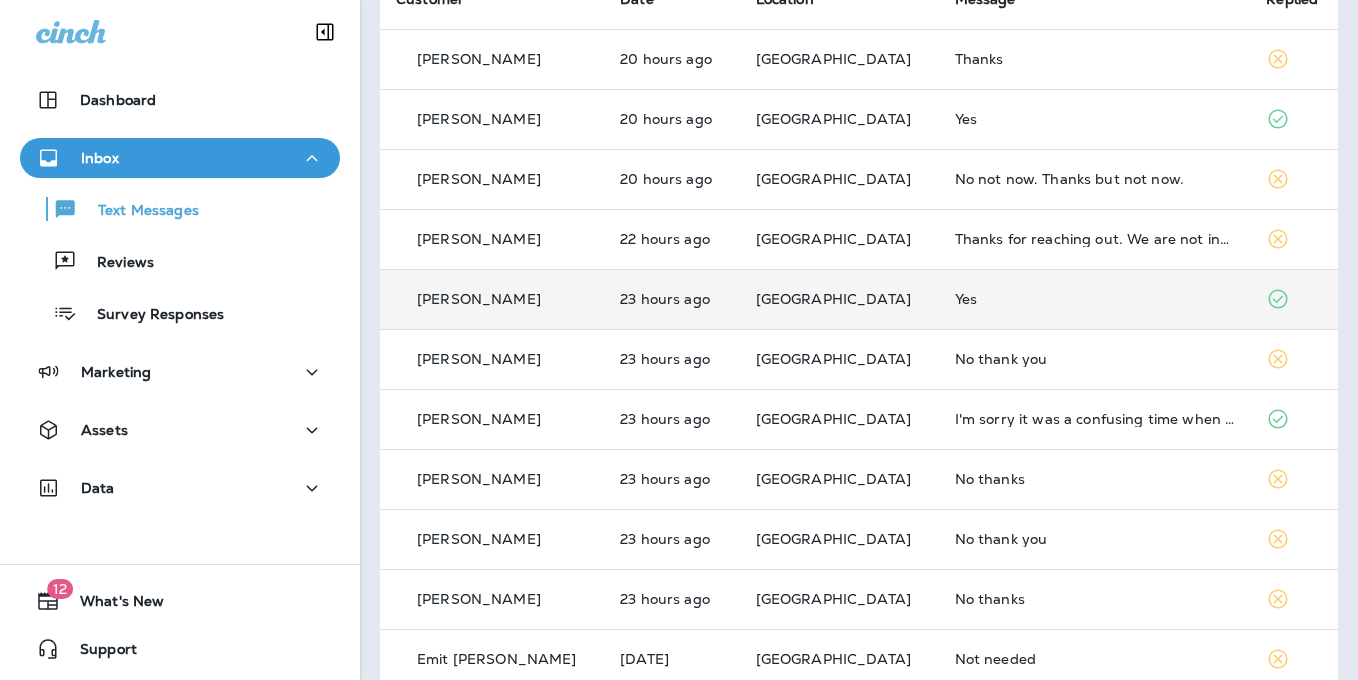 scroll, scrollTop: 182, scrollLeft: 0, axis: vertical 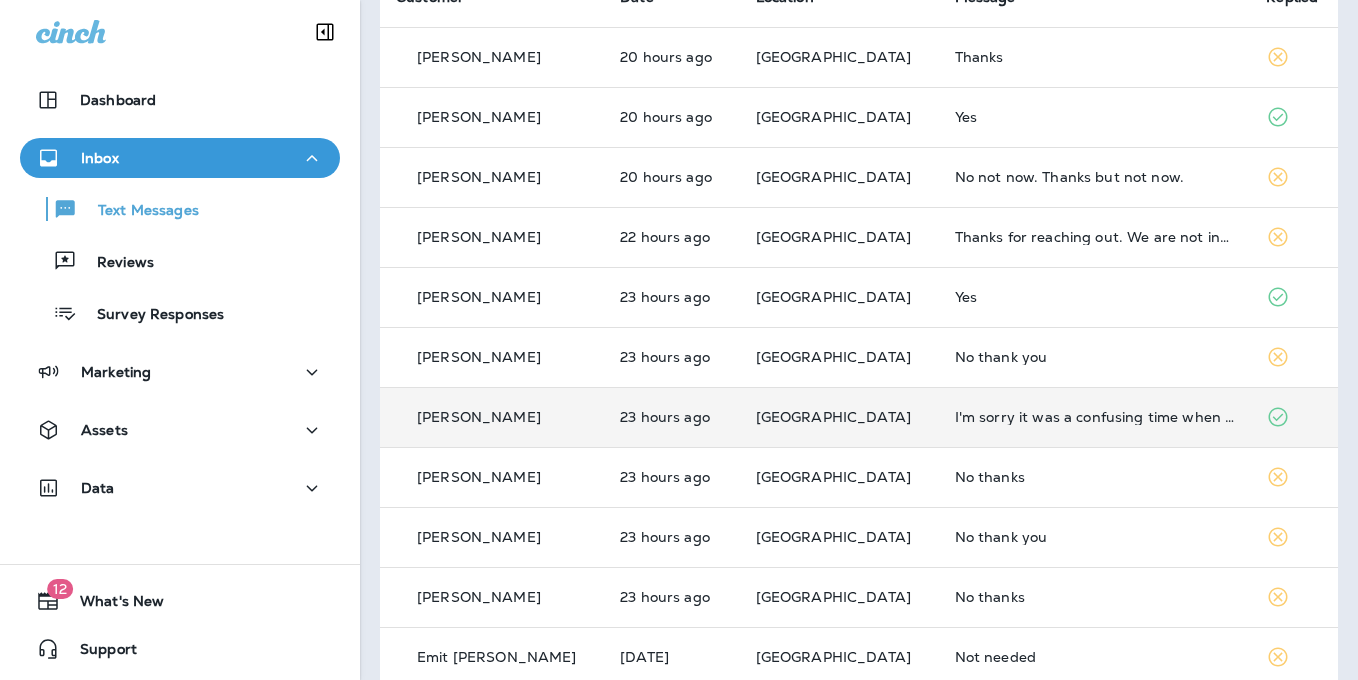 click on "I'm sorry it was a confusing time when you were here. I had no idea all those people were coming at that time. And I was on a conference call WOW" at bounding box center (1095, 417) 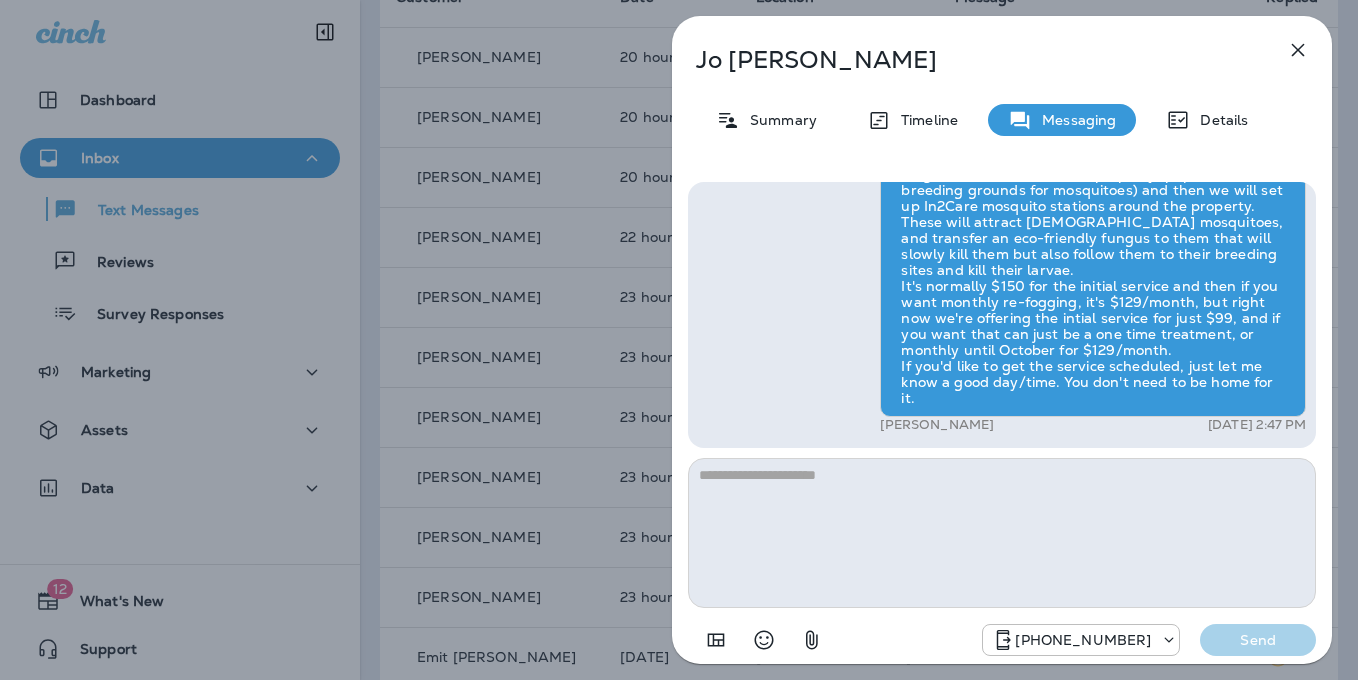 click at bounding box center (1002, 533) 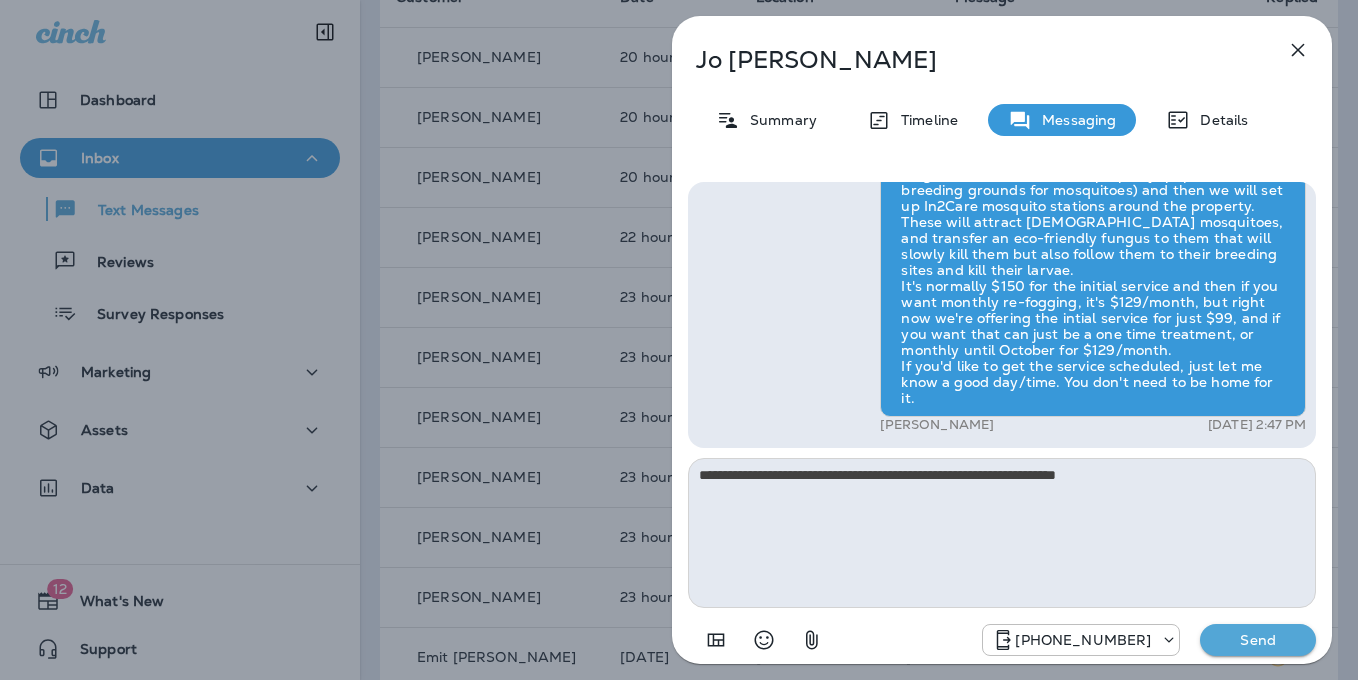 type on "**********" 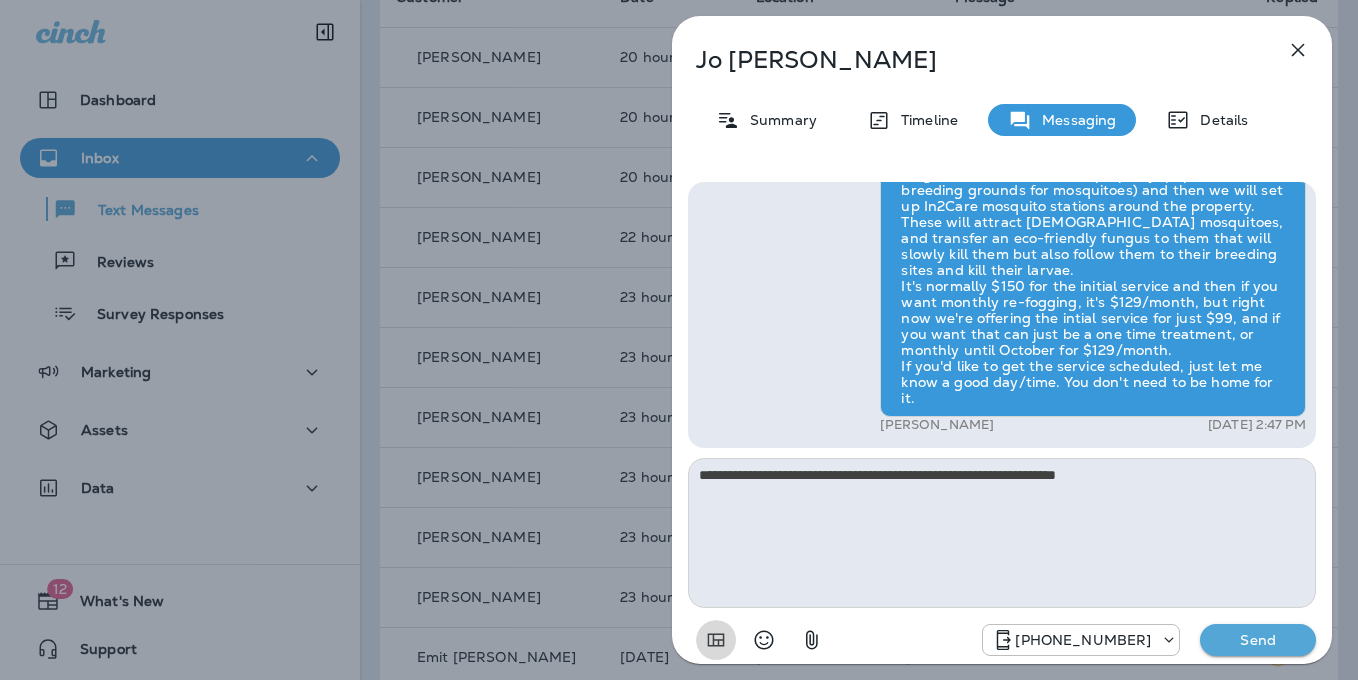 type 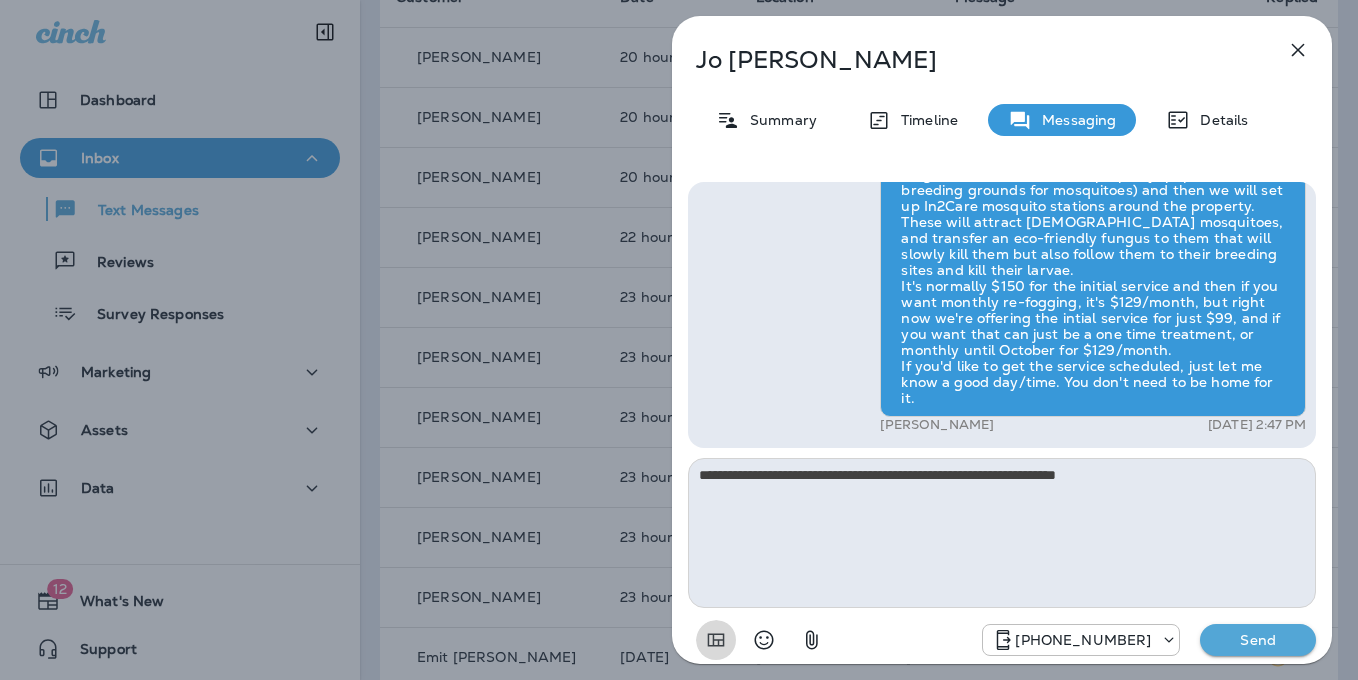 type 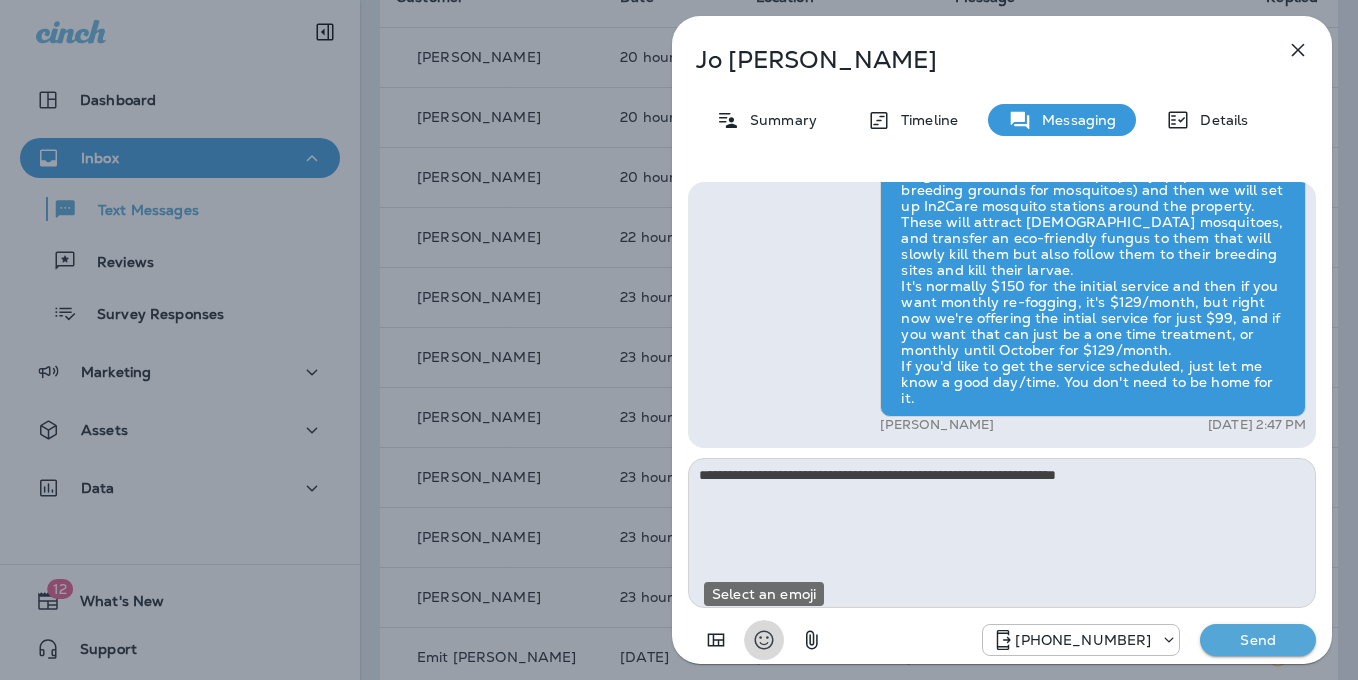 type 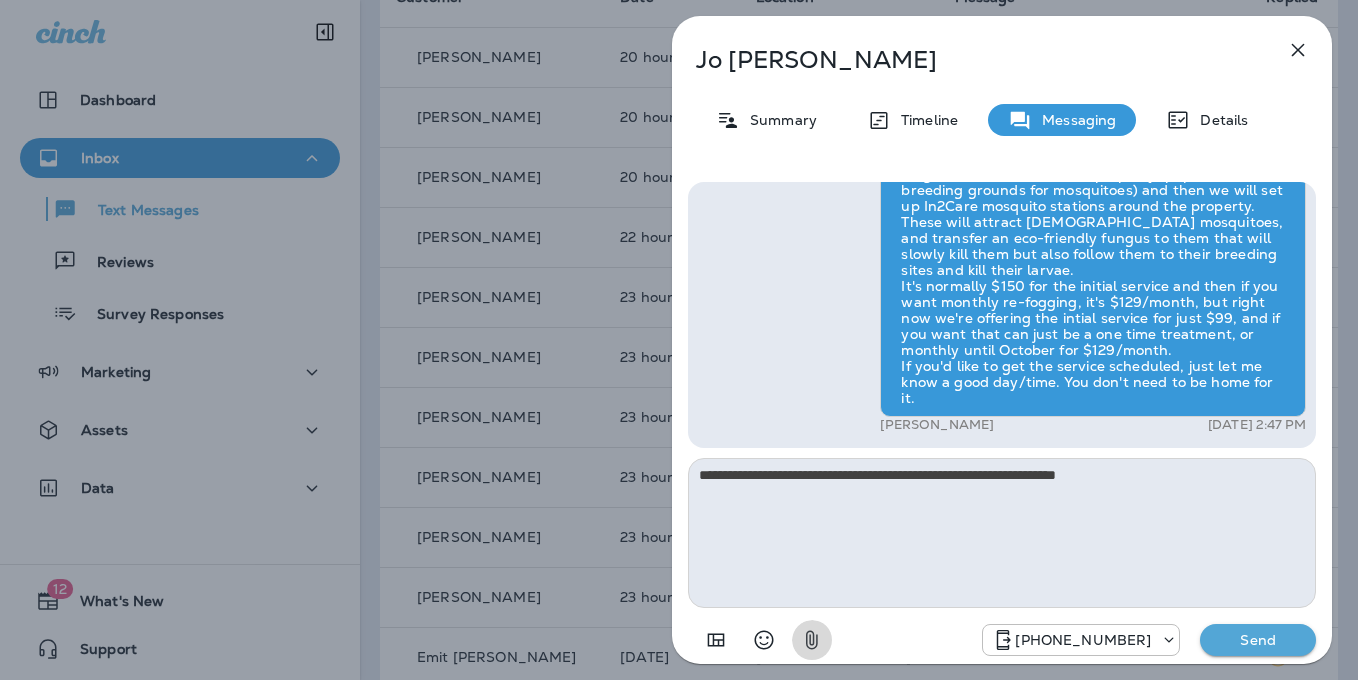 type 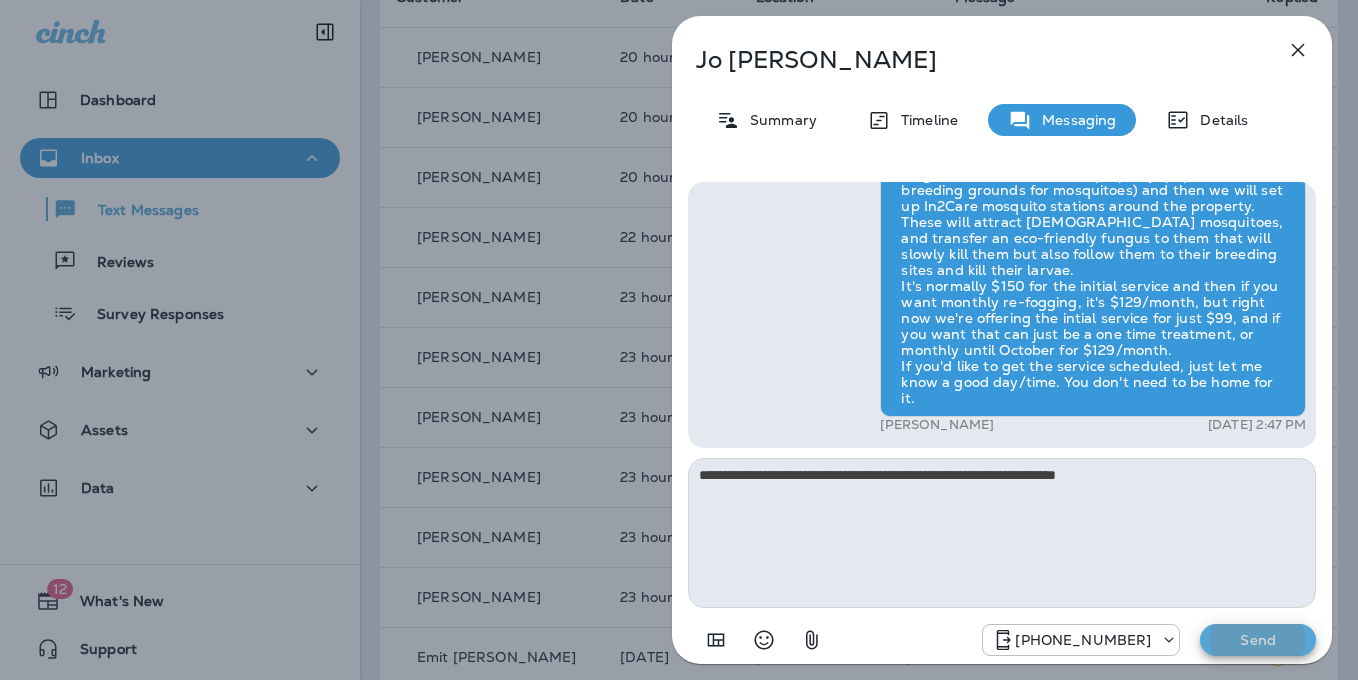 click on "Send" at bounding box center [1258, 640] 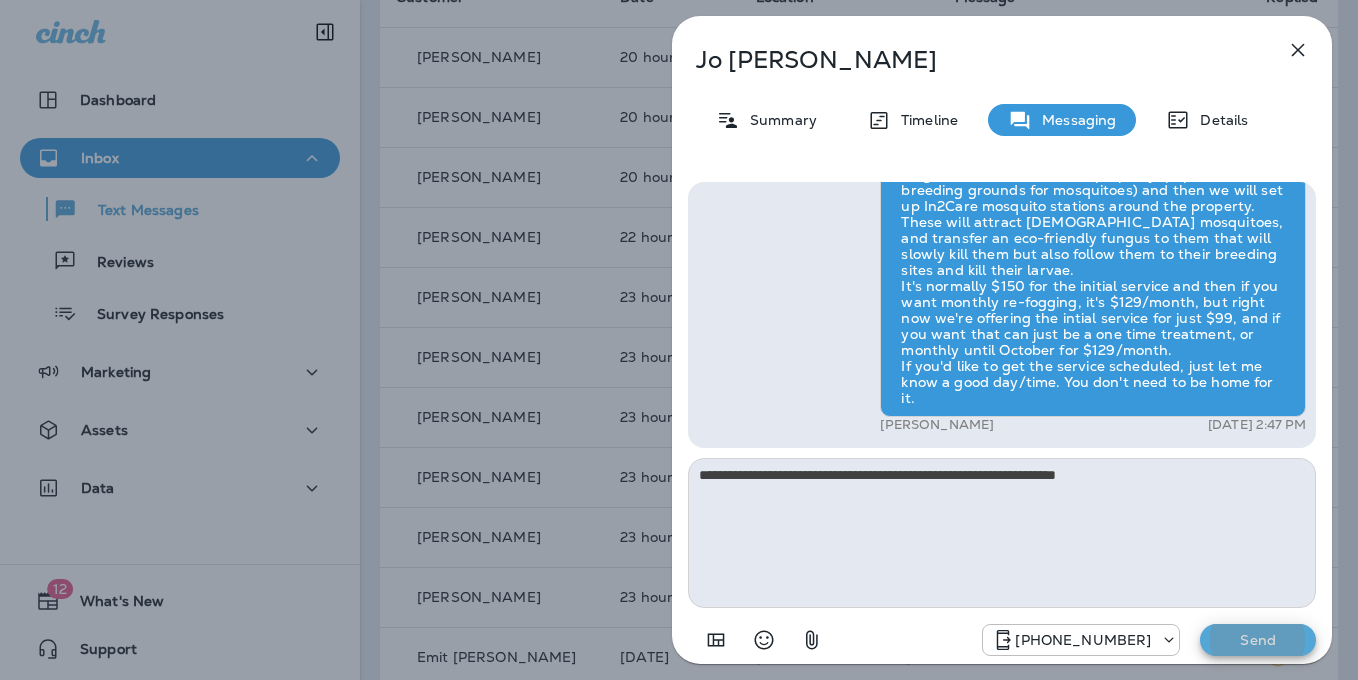 type 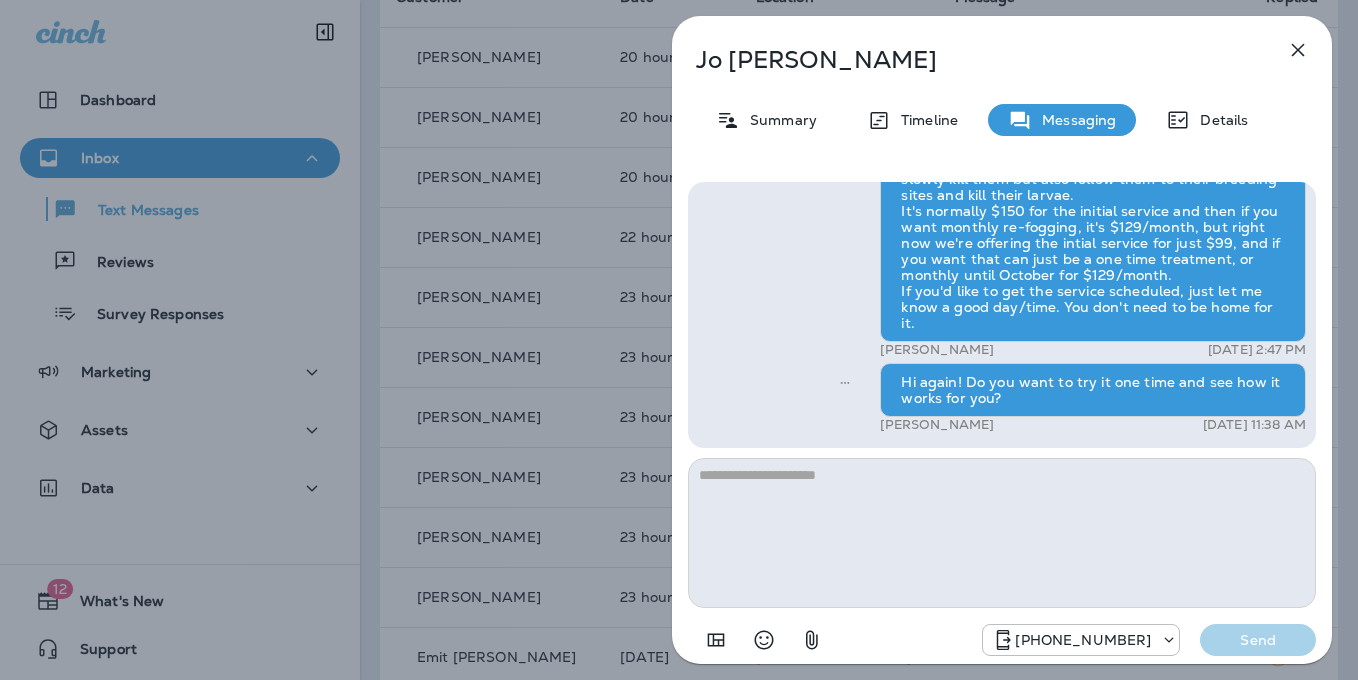 click on "Jo   Wadsworth Summary   Timeline   Messaging   Details   Hi,  Jo , this is Cameron with Moxie Pest Control. We know Summer brings out the mosquitoes—and with the Summer season here, I’d love to get you on our schedule to come help take care of that. Just reply here if you're interested, and I'll let you know the details!
Reply STOP to optout +18174823792 Jul 23, 2025 11:37 AM Just checking in,  Jo . Our mosquito service is extremely effective, and it's totally pet and family friendly! We get awesome reviews on it.  Want me to send you more details?
Reply STOP to optout +18174823792 Jul 24, 2025 11:39 AM Send more details.  +1 (720) 648-4540 Jul 24, 2025 11:47 AM I'm still finding spiders in my house.  +1 (720) 648-4540 Jul 24, 2025 11:48 AM Did you check out the brown spider nests?  Were they there? +1 (720) 648-4540 Jul 24, 2025 11:48 AM I'm sorry it was a confusing time when you were here. I had no idea all those people were coming at that time. And I was on a conference call WOW +1 (720) 648-4540" at bounding box center [679, 340] 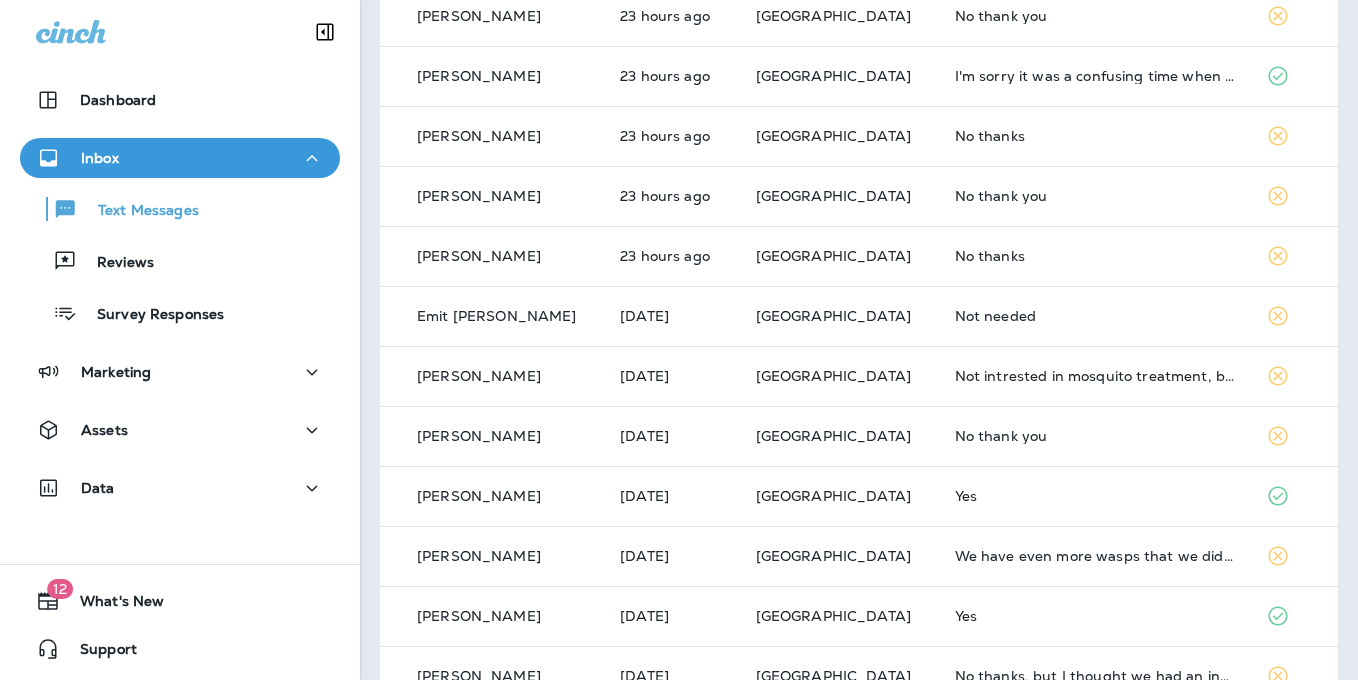 scroll, scrollTop: 526, scrollLeft: 0, axis: vertical 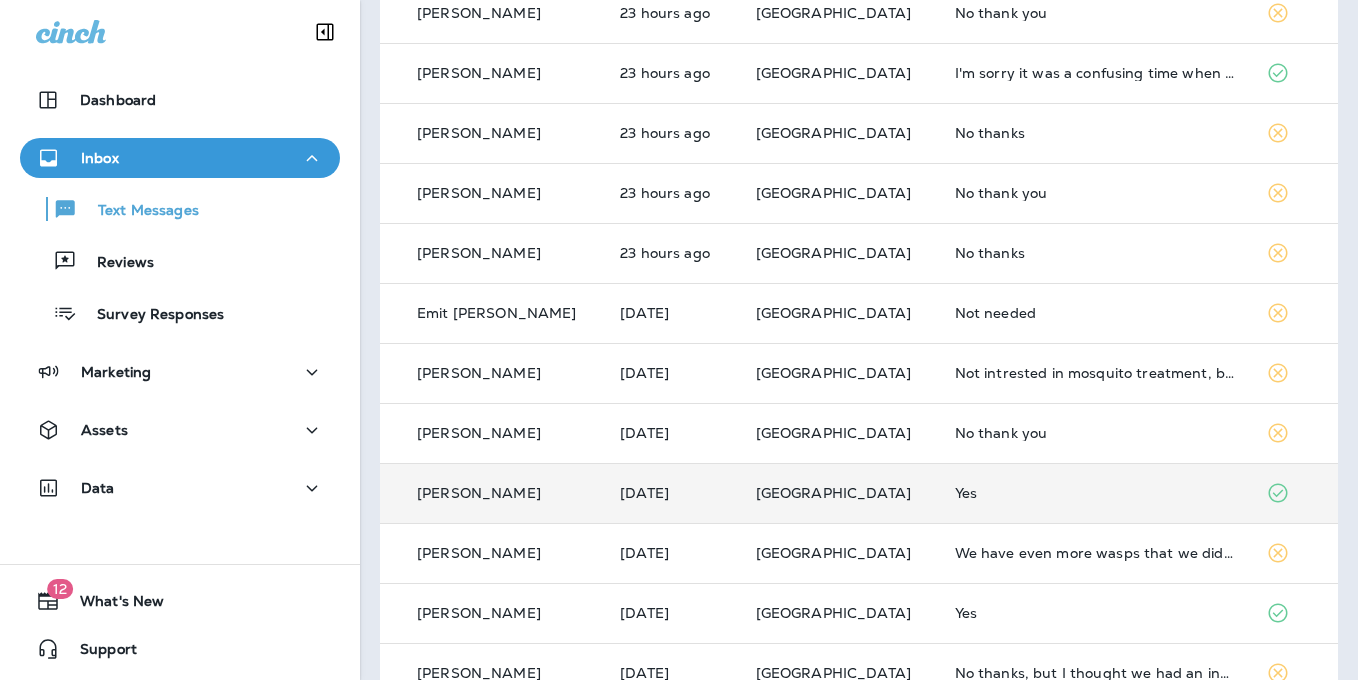 click on "Yes" at bounding box center [1095, 493] 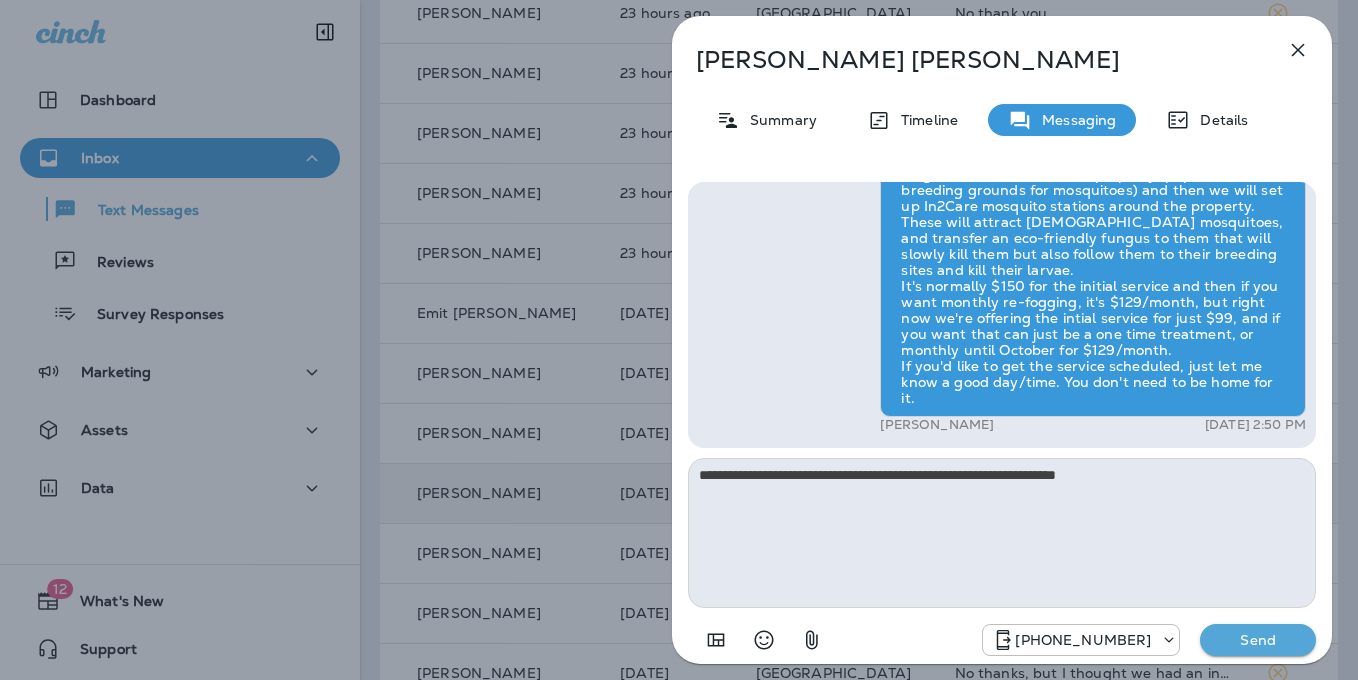 type on "**********" 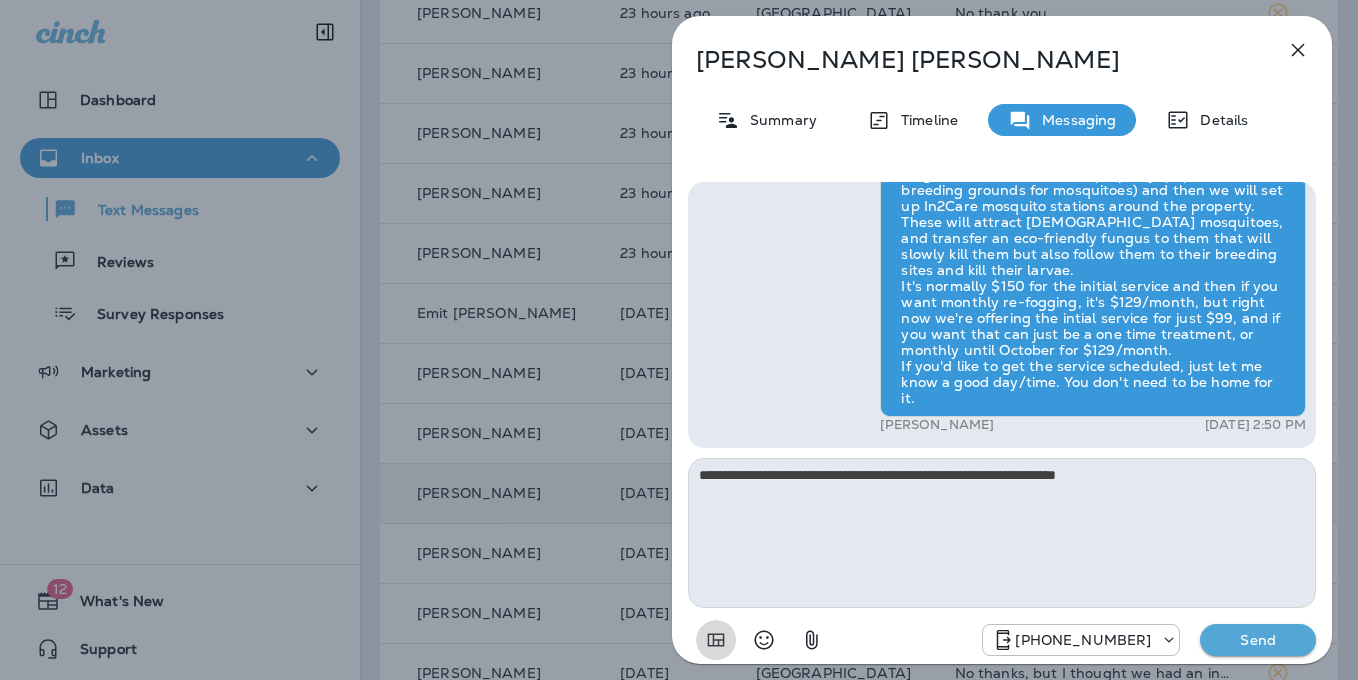 type 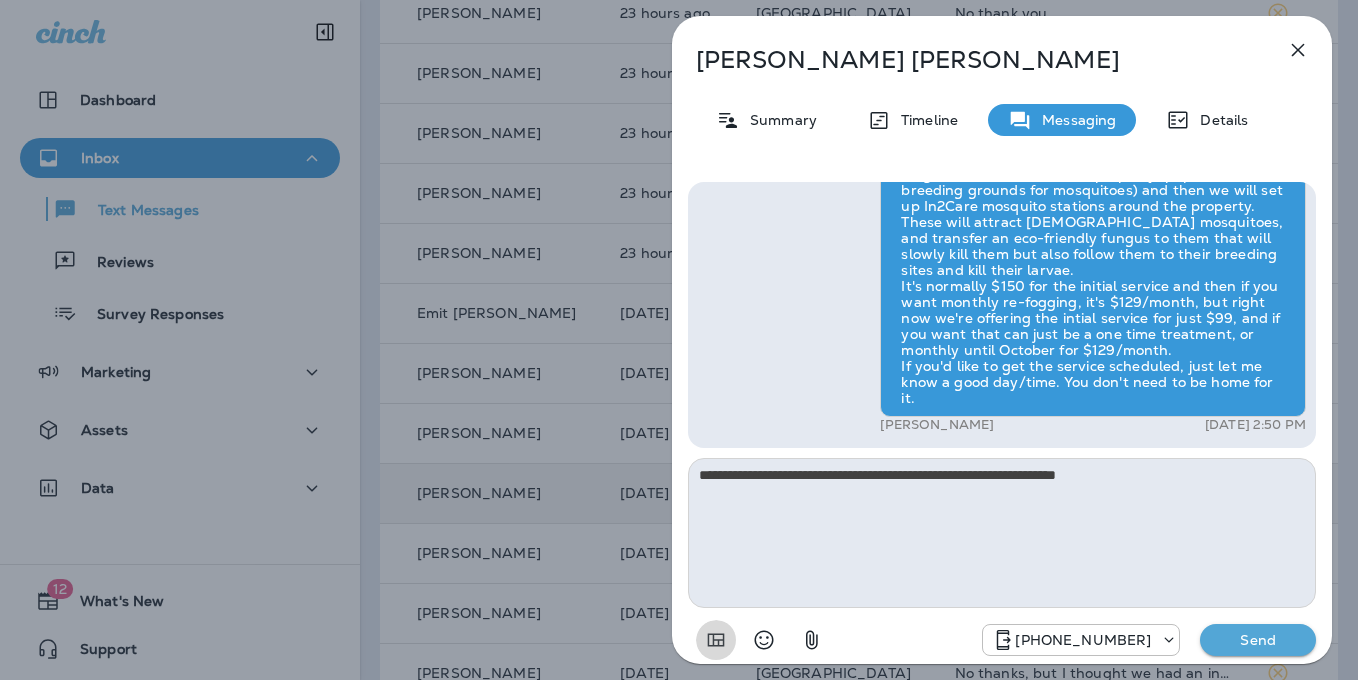 type 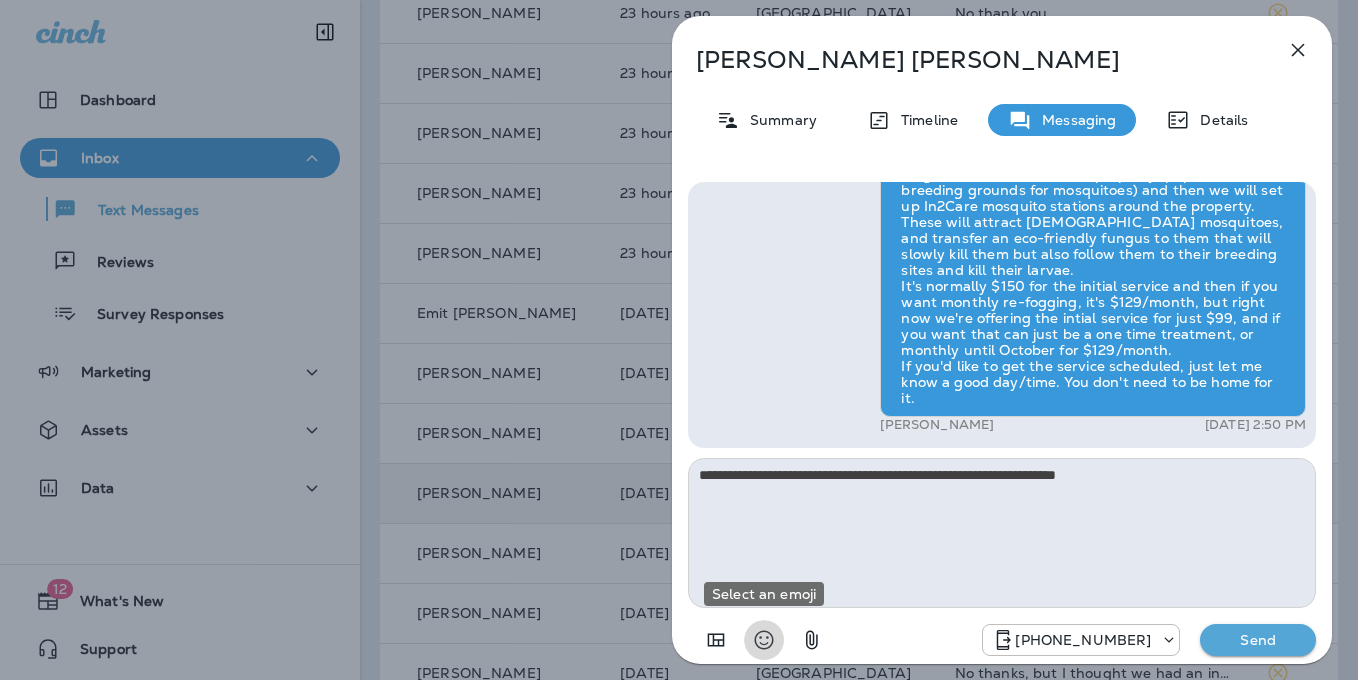 type 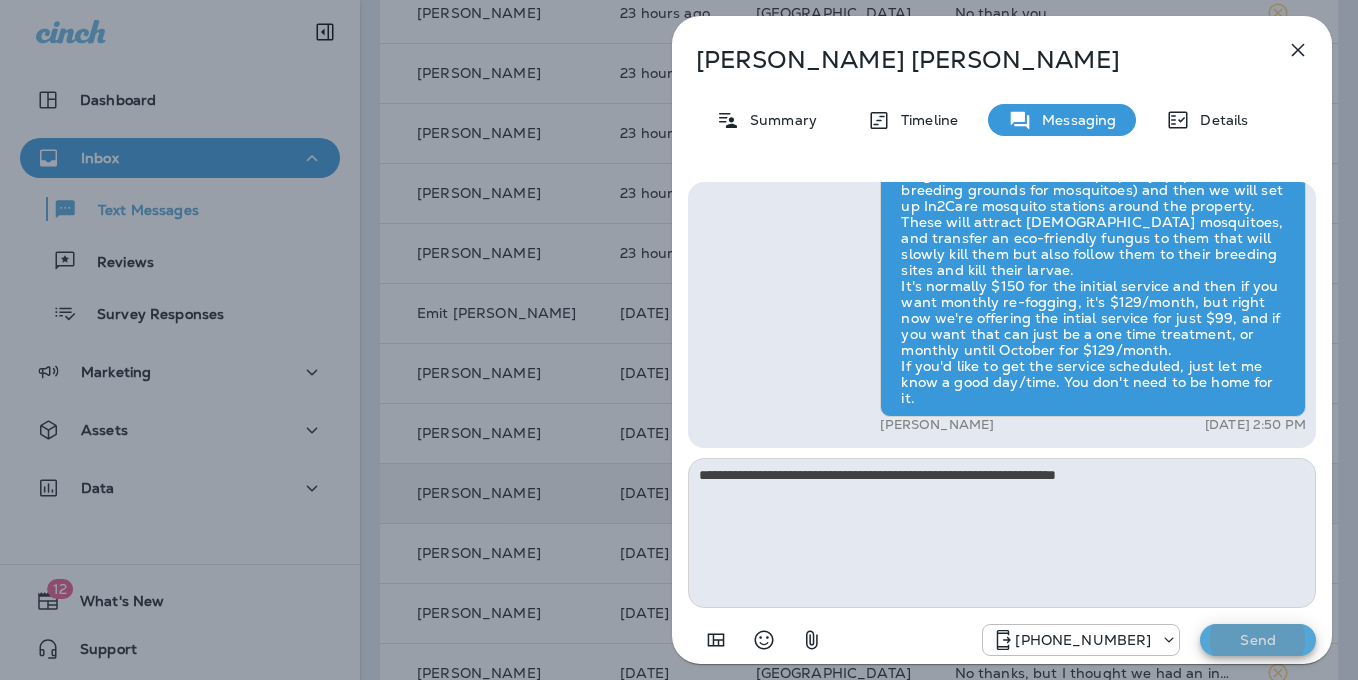 type 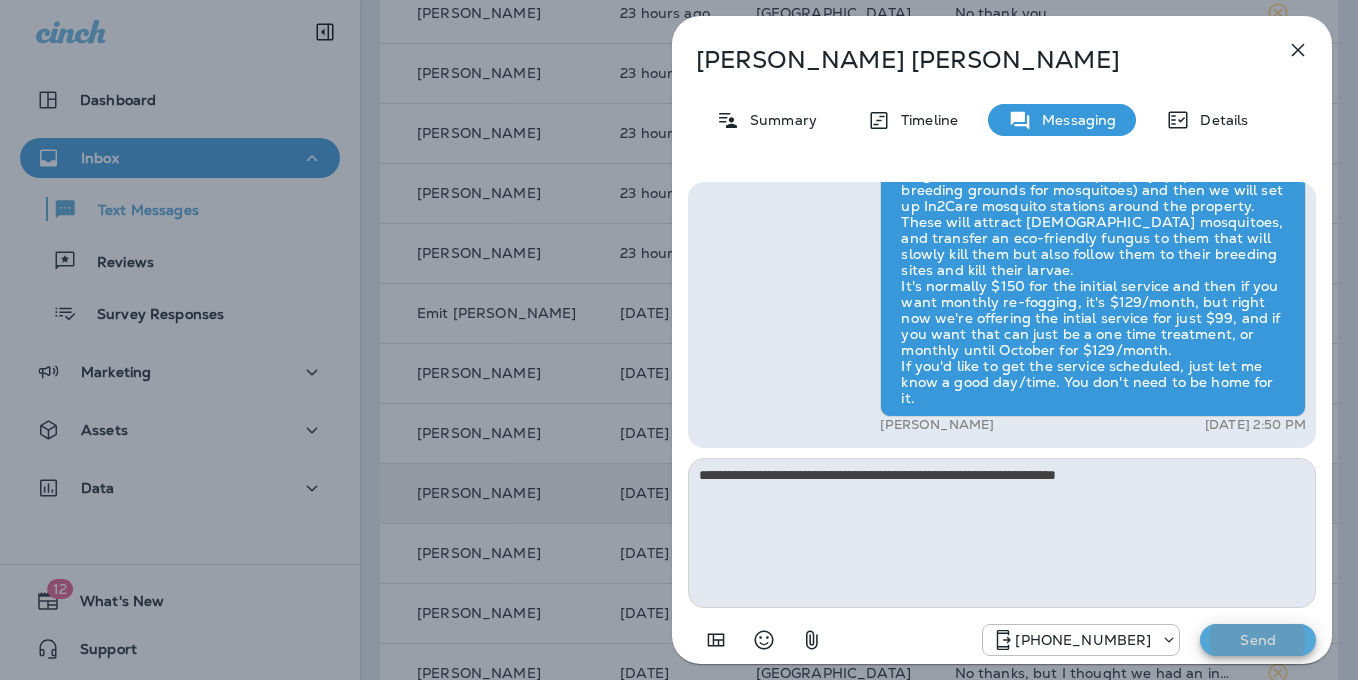 click on "Send" at bounding box center [1258, 640] 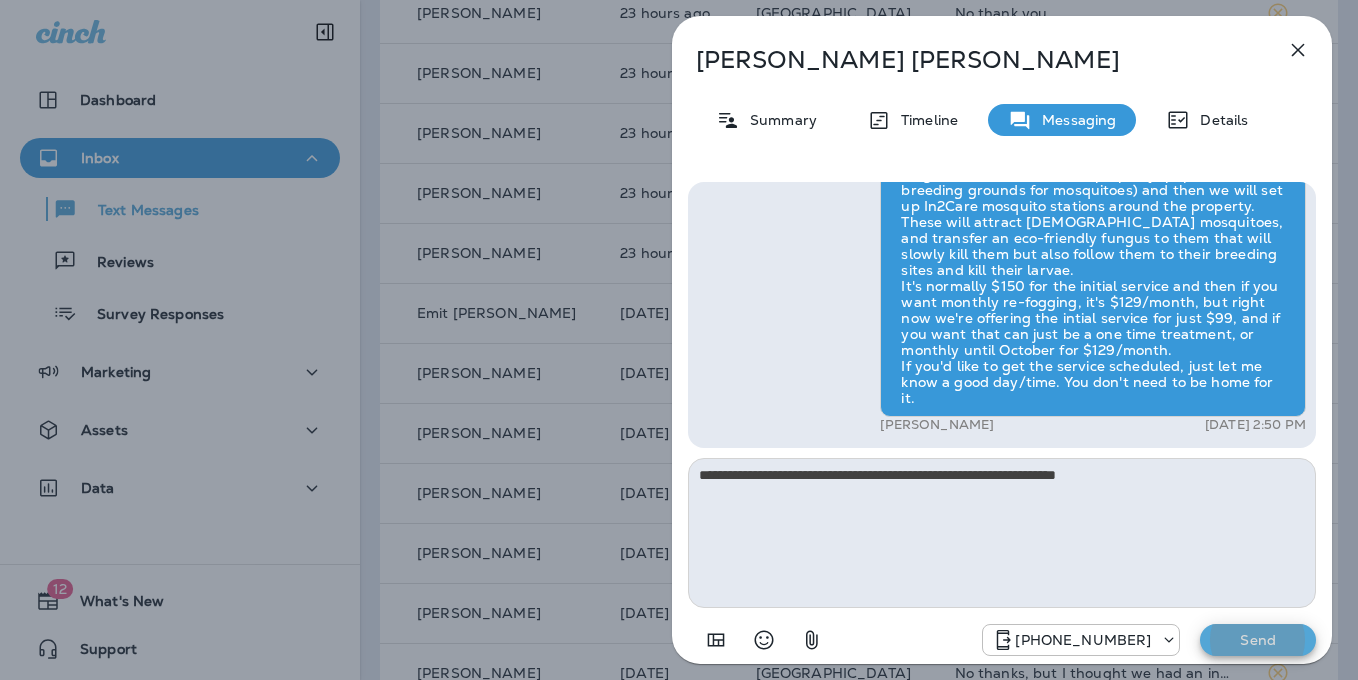 type 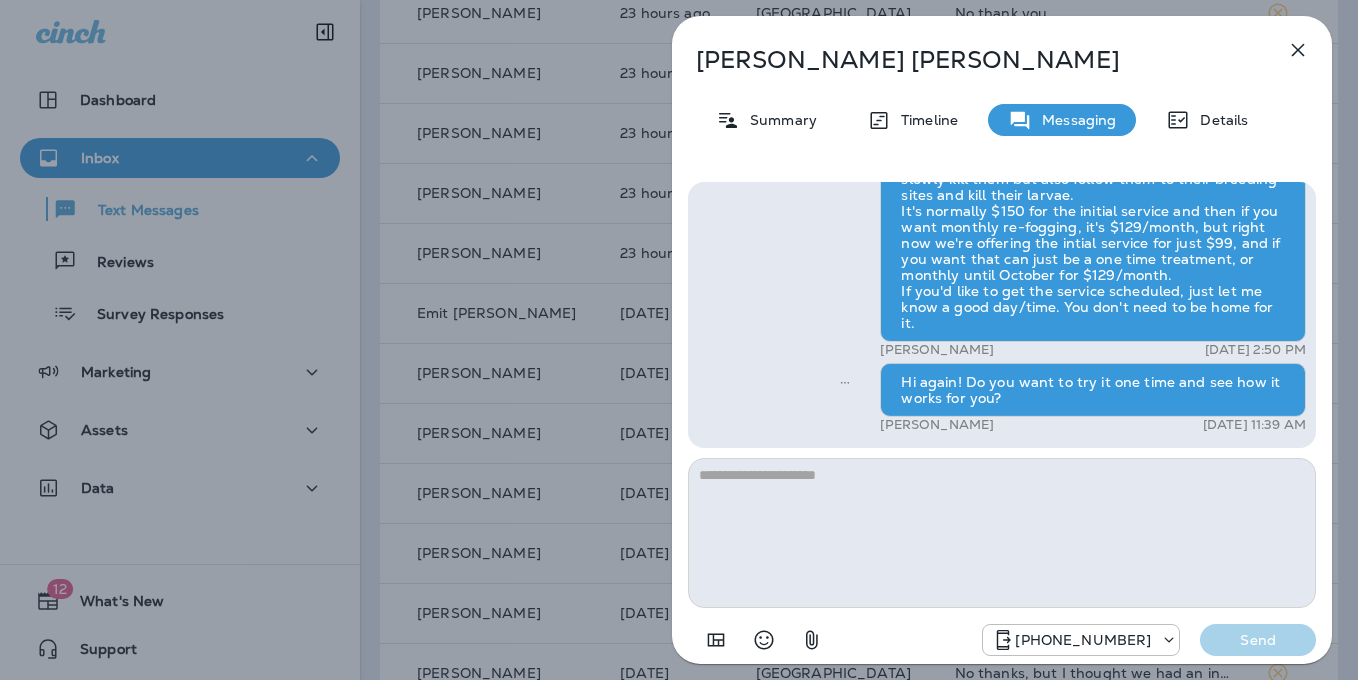 click on "Diane   Elswick Summary   Timeline   Messaging   Details   Hi,  Diane , this is Cameron with Moxie Pest Control. We know Summer brings out the mosquitoes—and with the Summer season here, I’d love to get you on our schedule to come help take care of that. Just reply here if you're interested, and I'll let you know the details!
Reply STOP to optout +18174823792 Jul 23, 2025 10:39 AM Just checking in,  Diane . Our mosquito service is extremely effective, and it's totally pet and family friendly! We get awesome reviews on it.  Want me to send you more details?
Reply STOP to optout +18174823792 Jul 24, 2025 10:41 AM Yes +1 (720) 244-8540 Jul 24, 2025 11:11 AM Tyler Richard Jul 24, 2025 2:50 PM   Hi again! Do you want to try it one time and see how it works for you? Tyler Richard Jul 25, 2025 11:39 AM +18174823792 Send" at bounding box center [679, 340] 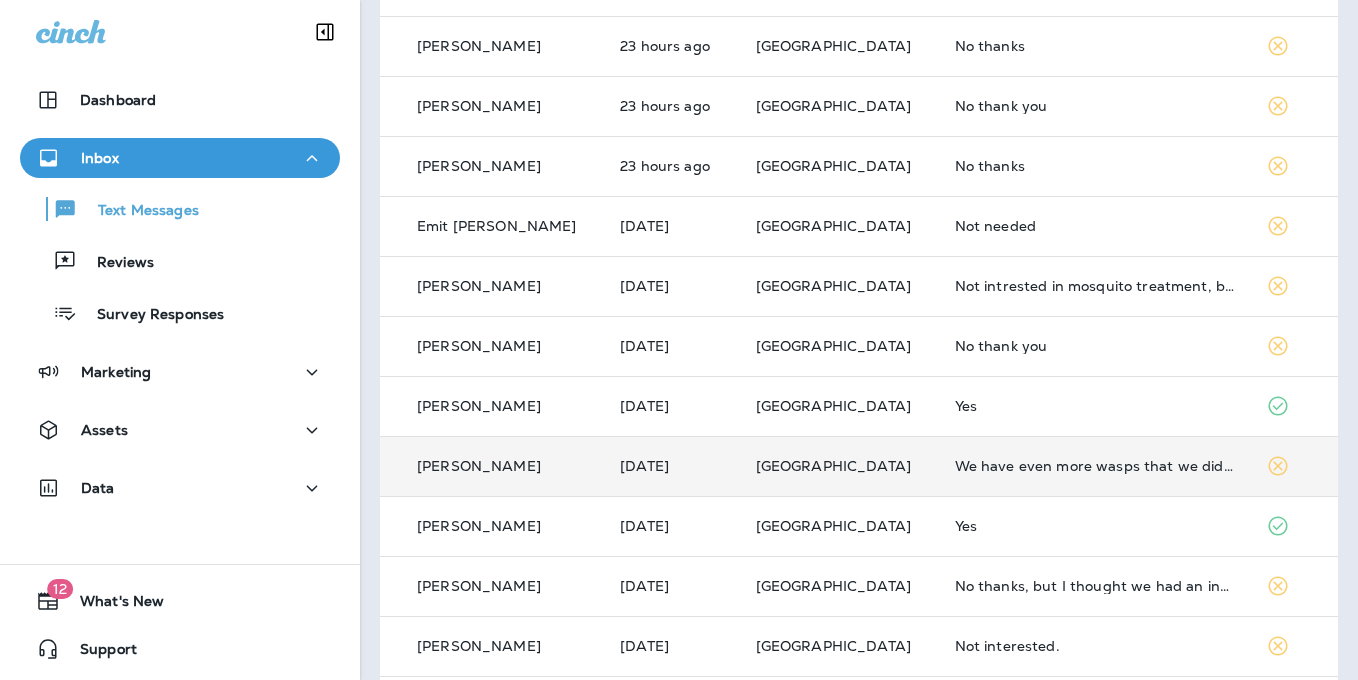 scroll, scrollTop: 621, scrollLeft: 0, axis: vertical 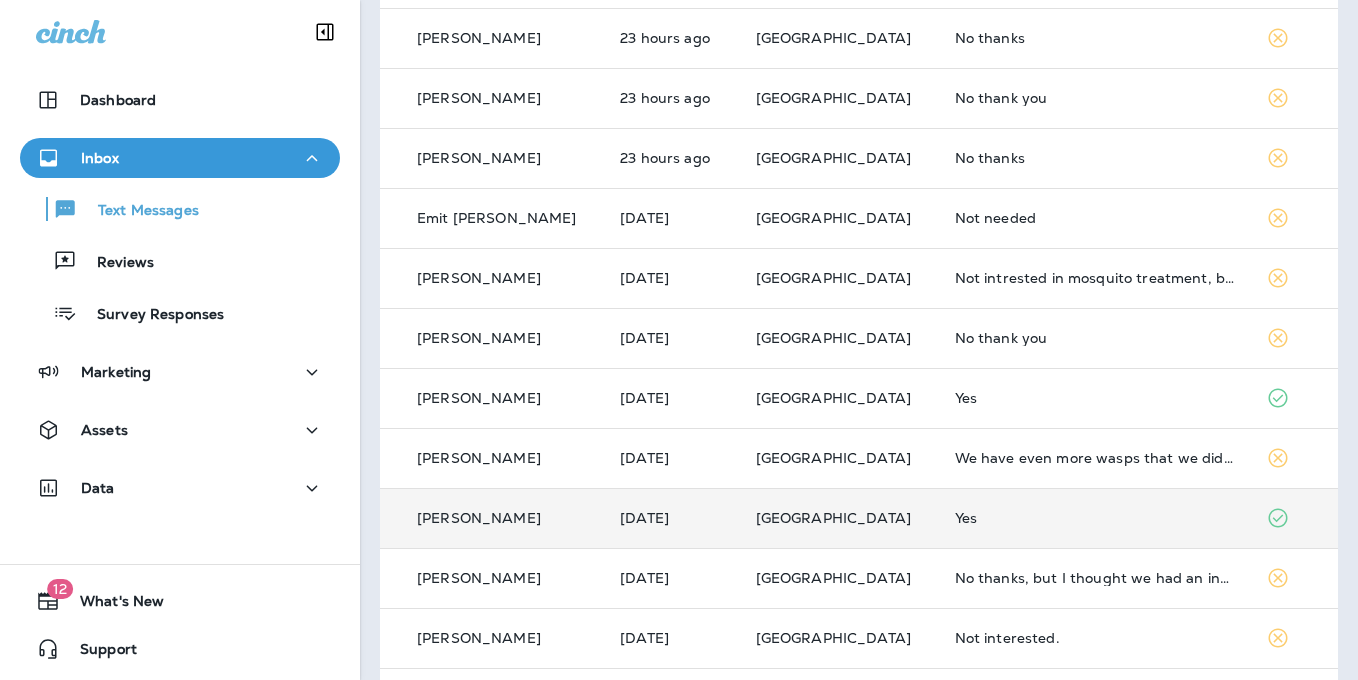 click on "Yes" at bounding box center [1095, 518] 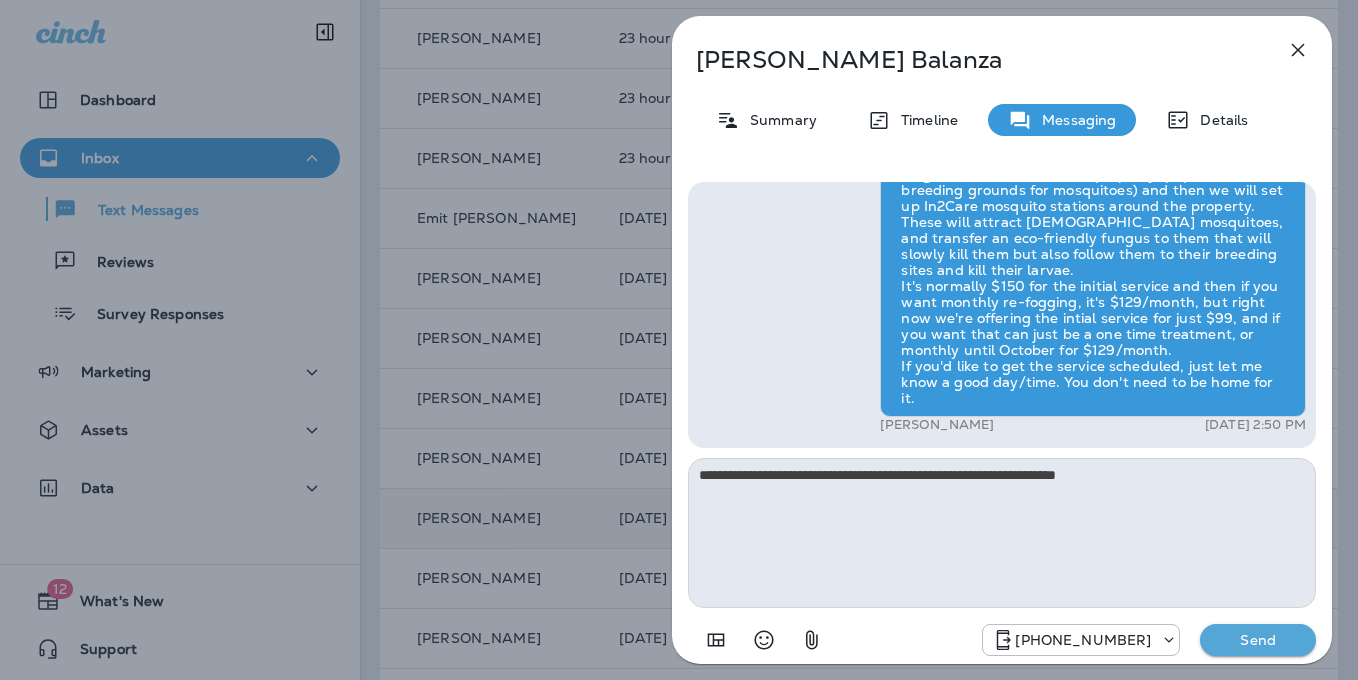 type on "**********" 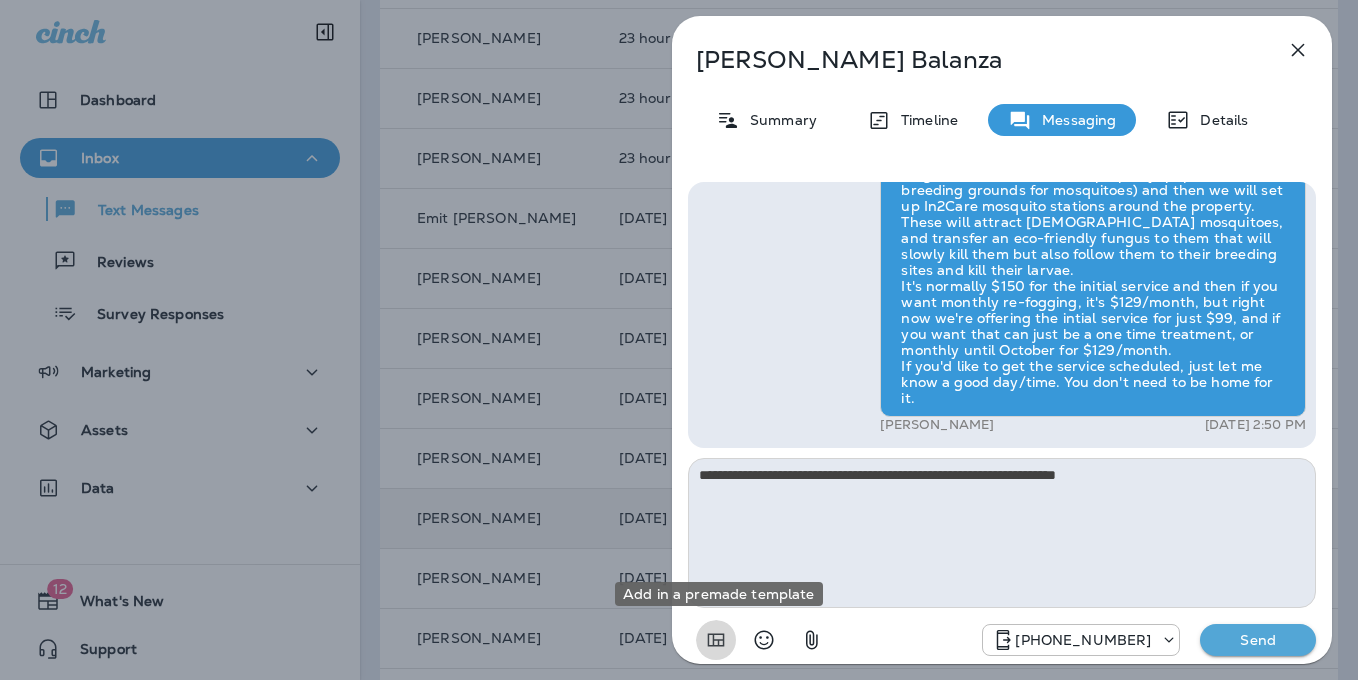 type 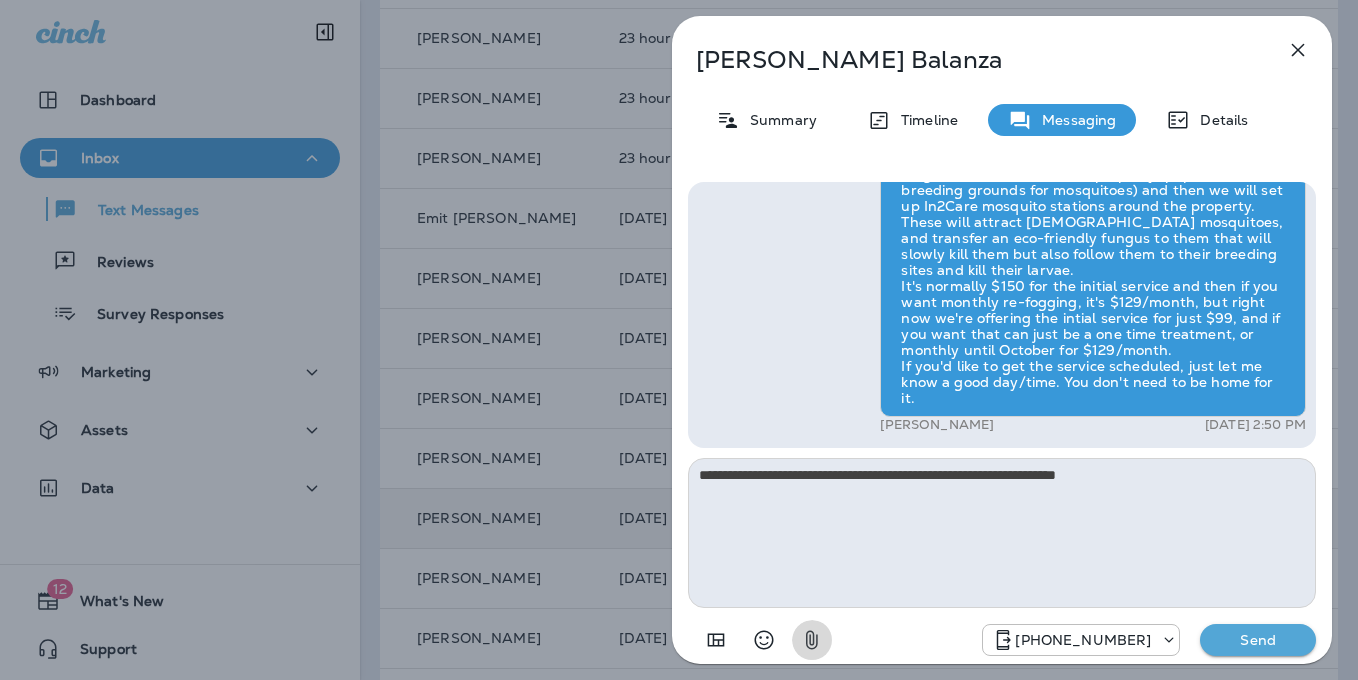 type 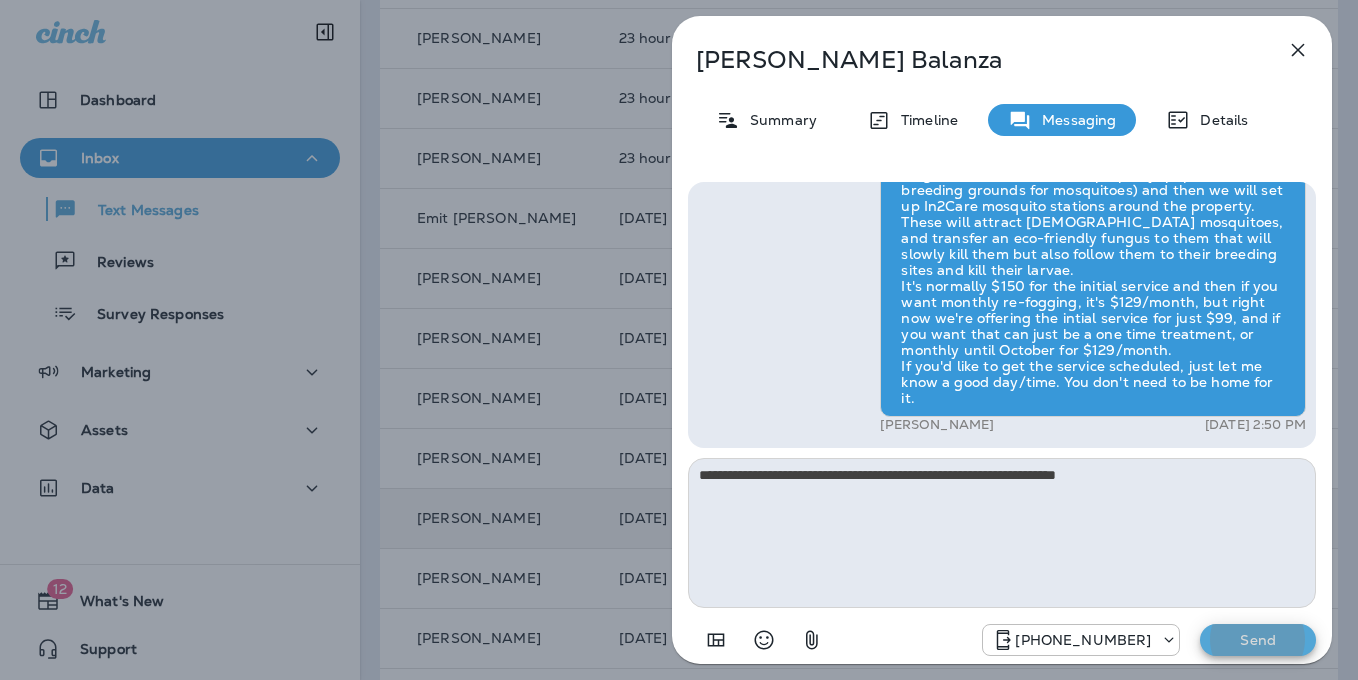 type 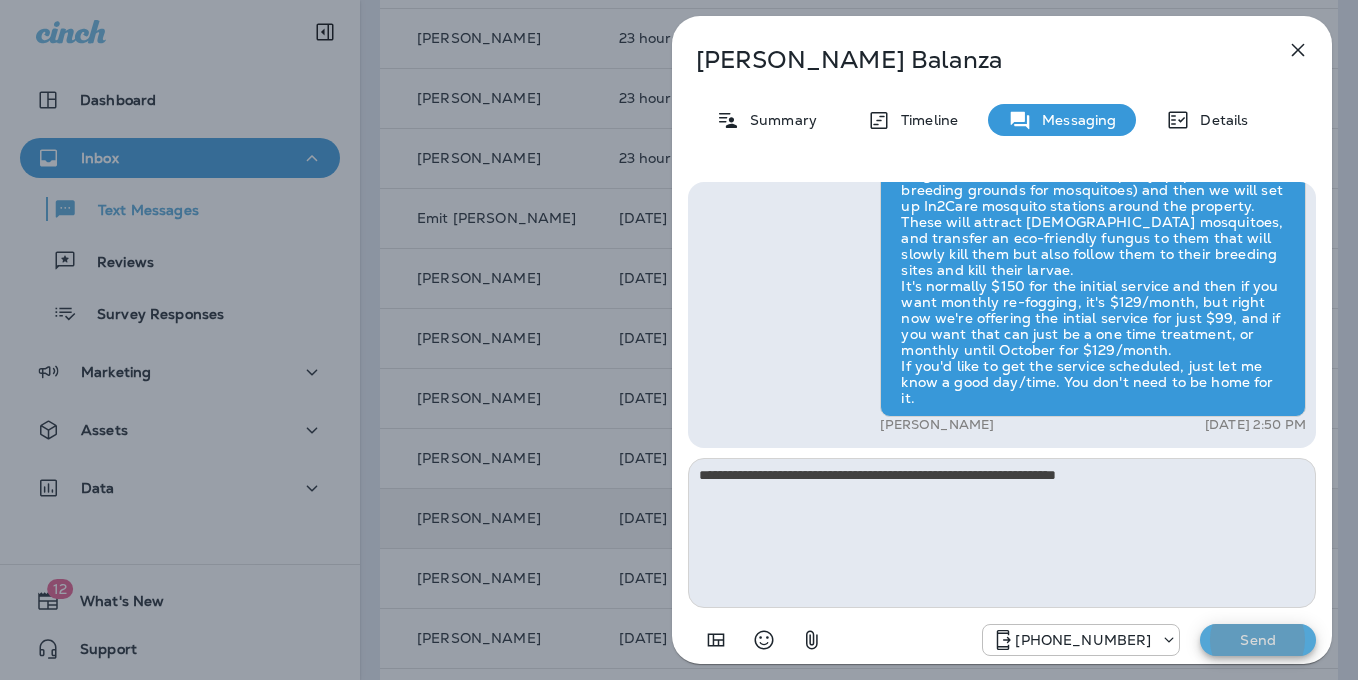 click on "Send" at bounding box center [1258, 640] 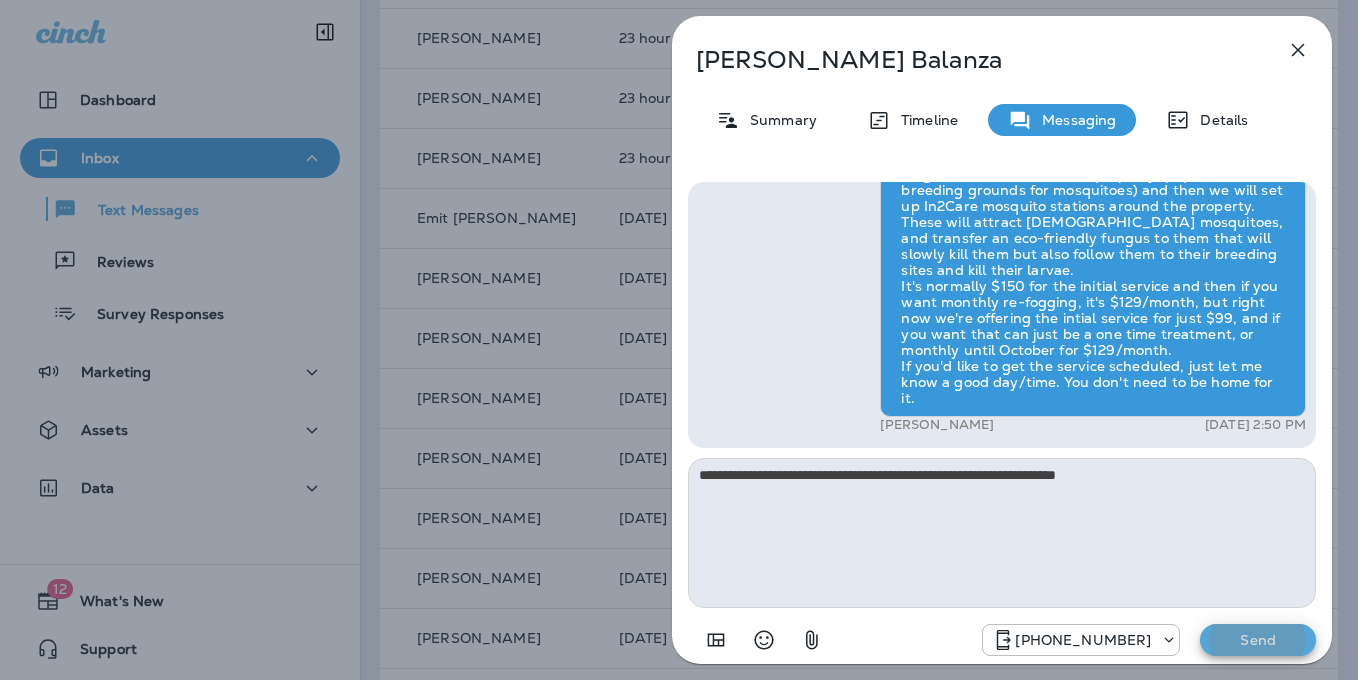 type 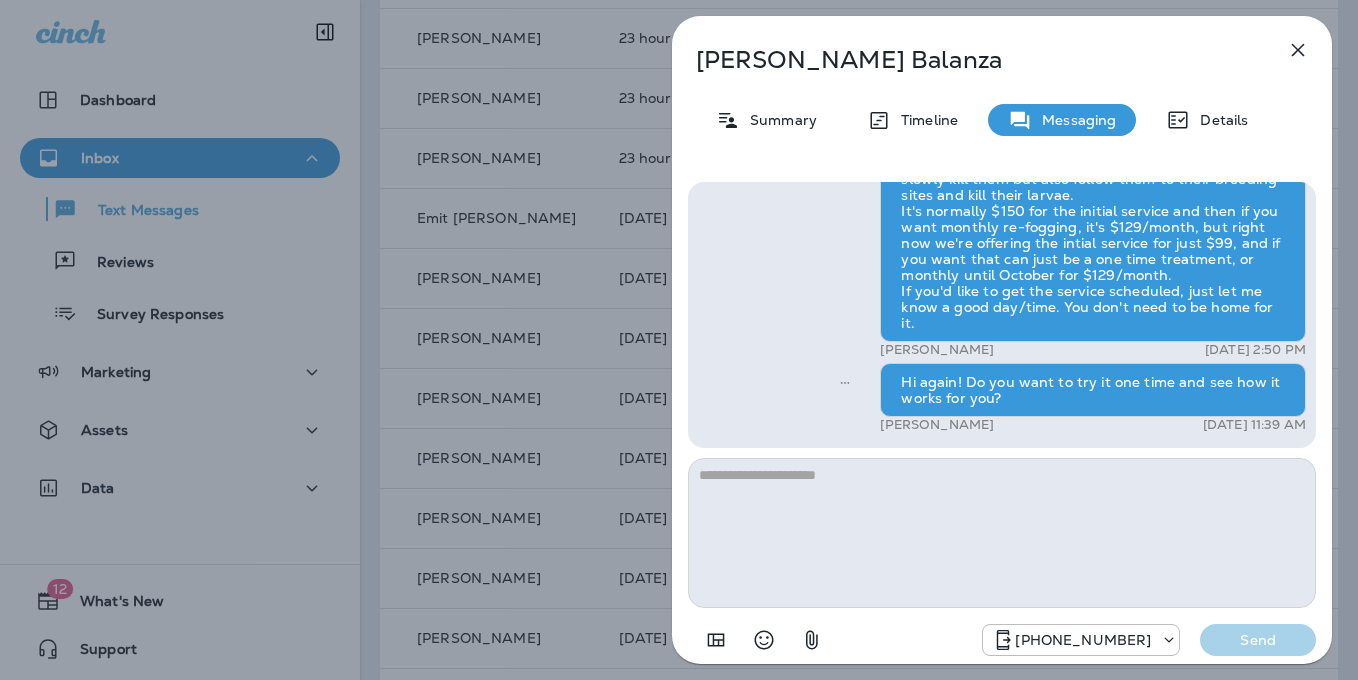 click on "Chad   Balanza Summary   Timeline   Messaging   Details   Hi,  Chad , this is Cameron with Moxie Pest Control. We know Summer brings out the mosquitoes—and with the Summer season here, I’d love to get you on our schedule to come help take care of that. Just reply here if you're interested, and I'll let you know the details!
Reply STOP to optout +18174823792 Jul 23, 2025 10:41 AM   Just checking in,  Chad . Our mosquito service is extremely effective, and it's totally pet and family friendly! We get awesome reviews on it.  Want me to send you more details?
Reply STOP to optout +18174823792 Jul 24, 2025 10:36 AM Yes +1 (510) 304-7024 Jul 24, 2025 11:00 AM Tyler Richard Jul 24, 2025 2:50 PM   Hi again! Do you want to try it one time and see how it works for you? Tyler Richard Jul 25, 2025 11:39 AM +18174823792 Send" at bounding box center (679, 340) 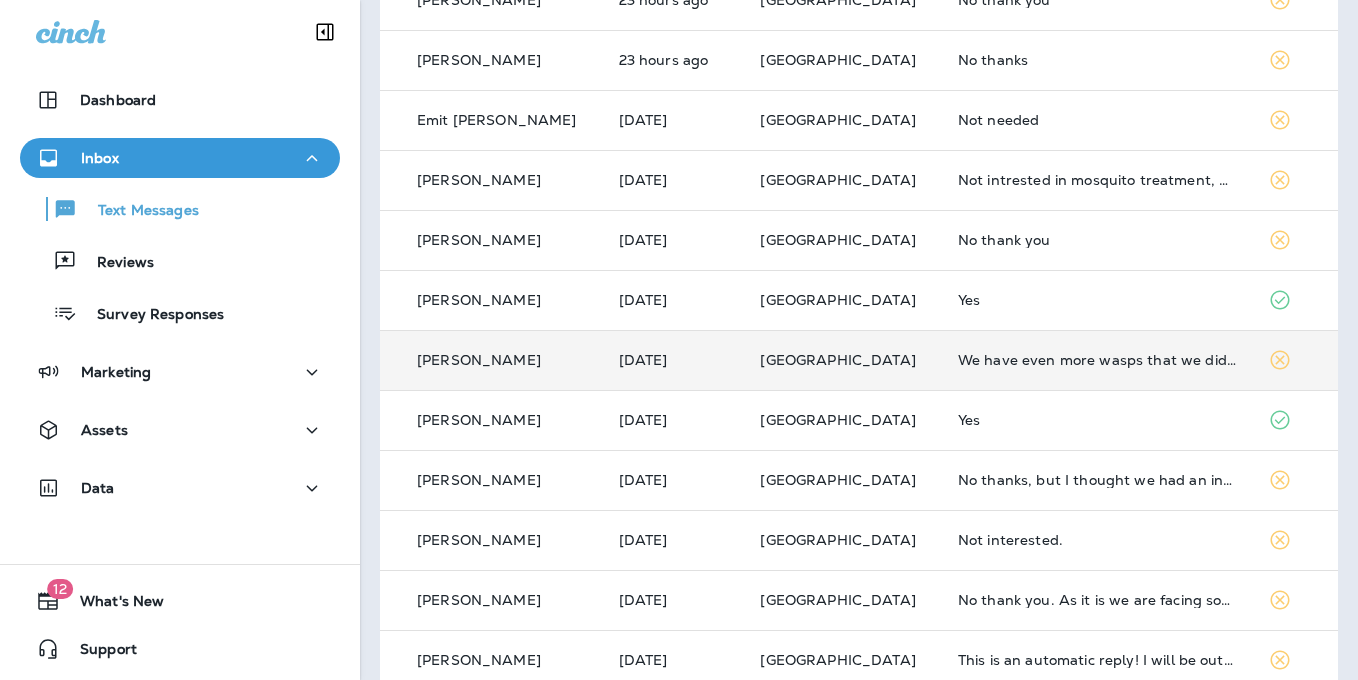 scroll, scrollTop: 728, scrollLeft: 0, axis: vertical 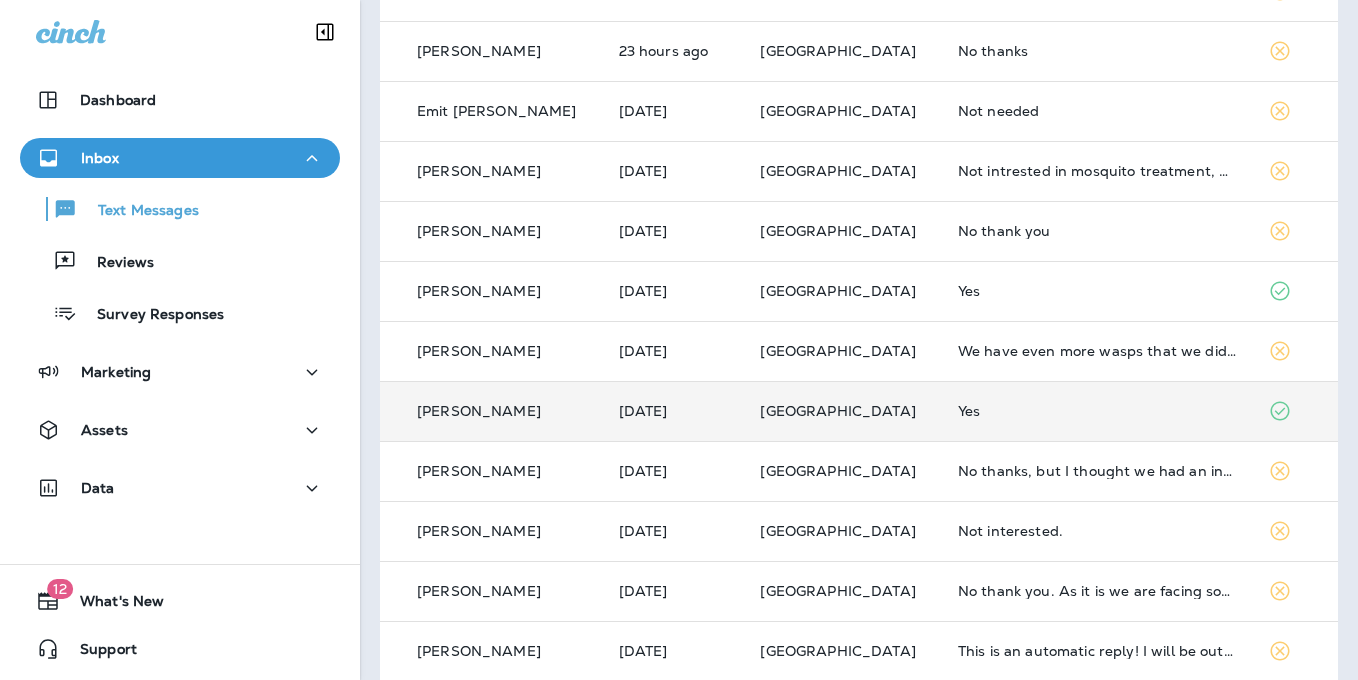 click on "Yes" at bounding box center (1097, 411) 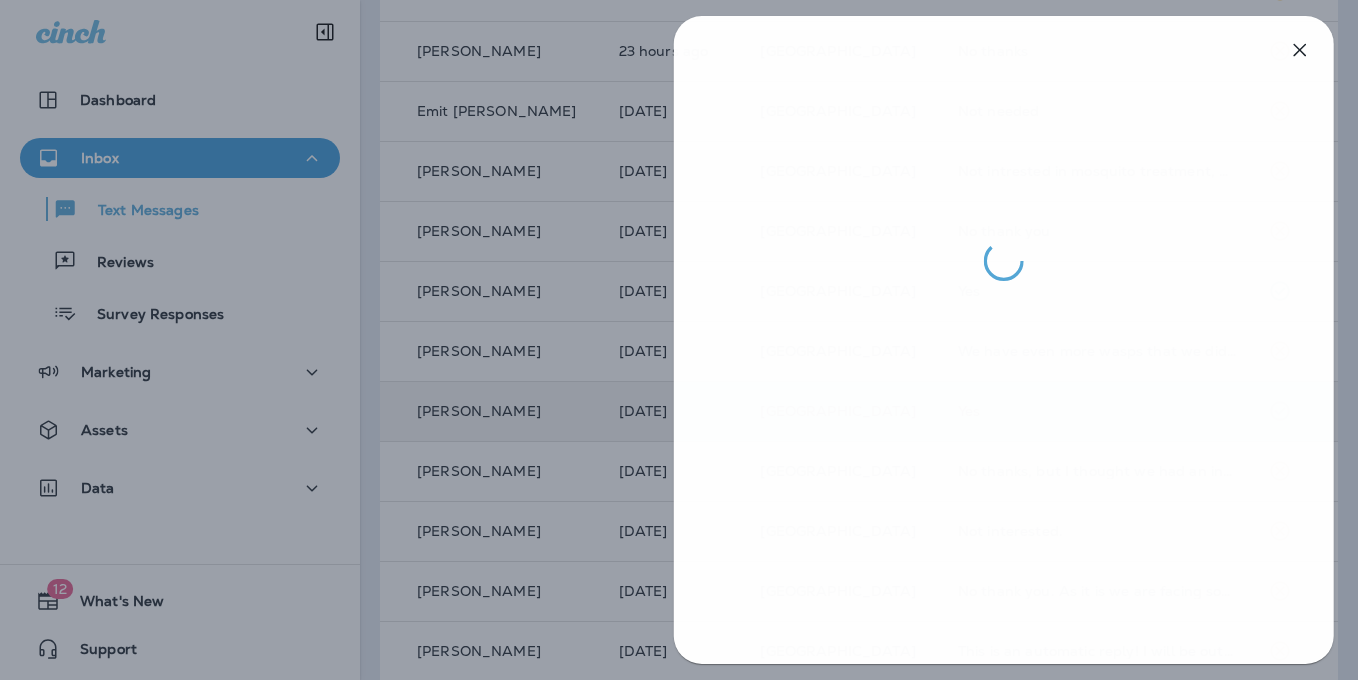 click at bounding box center (681, 340) 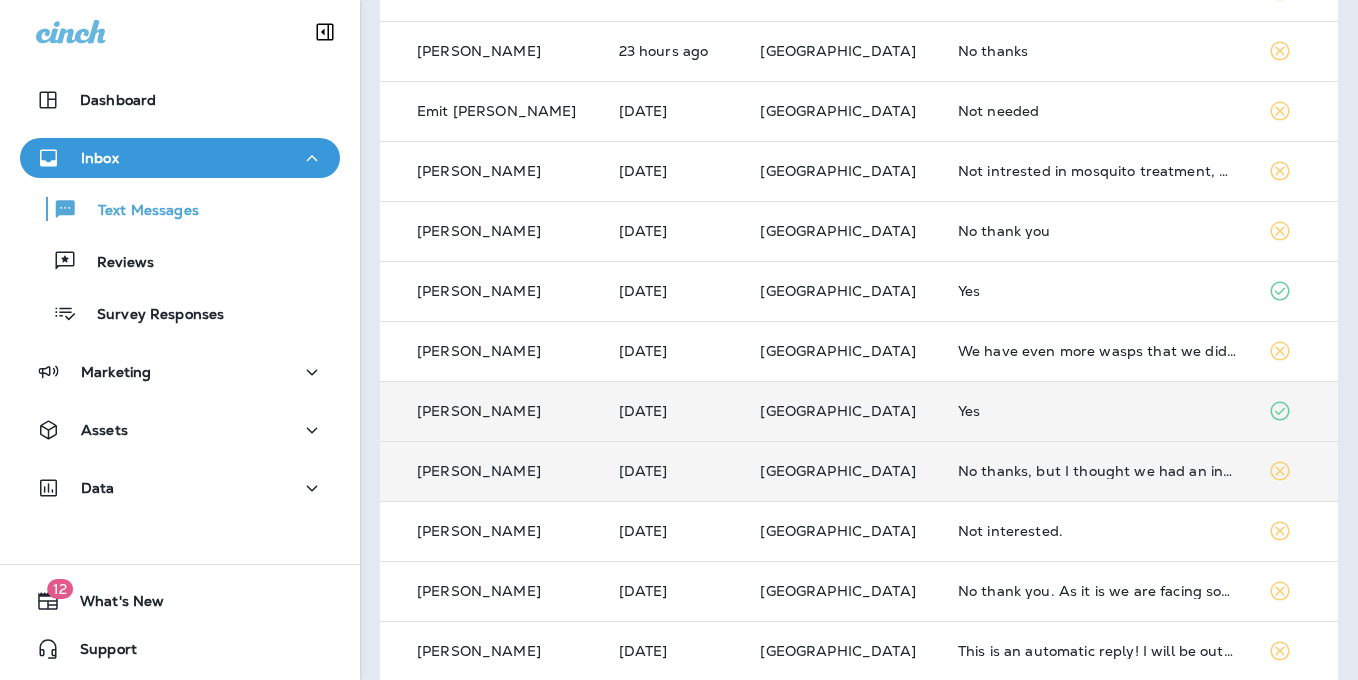 scroll, scrollTop: 749, scrollLeft: 0, axis: vertical 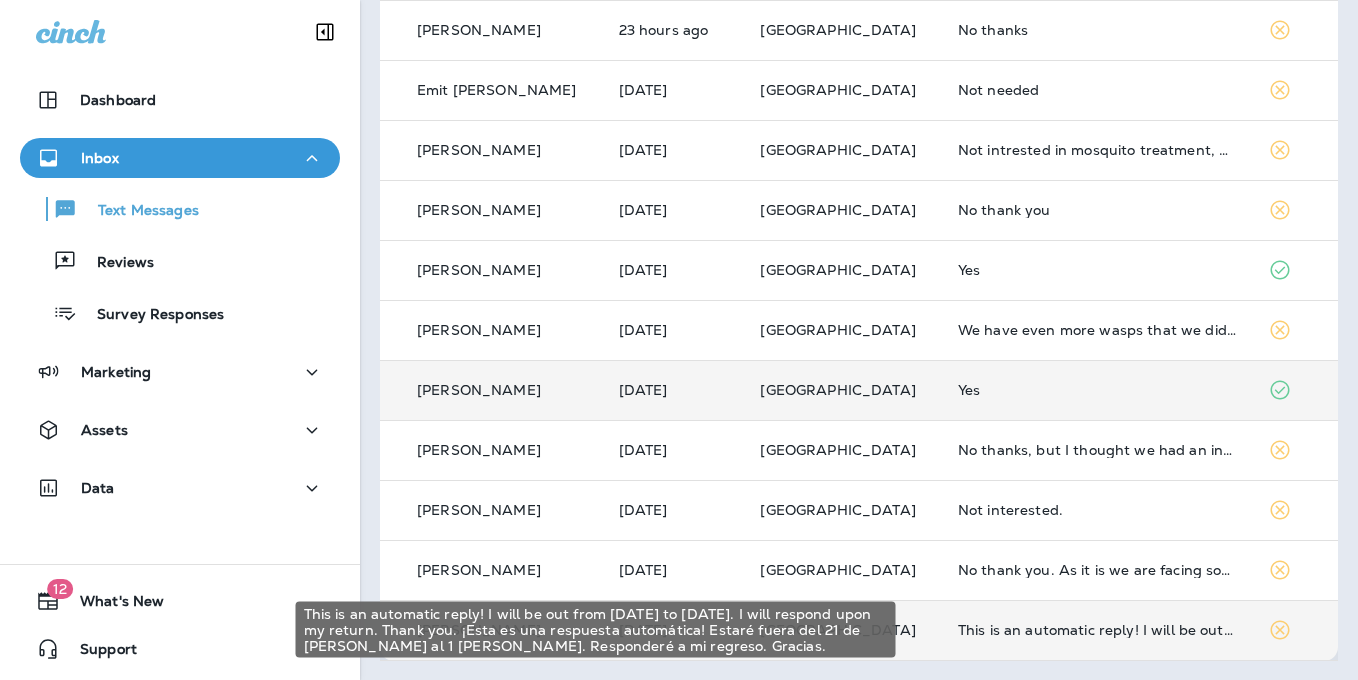 click on "This is an automatic reply!
I will be out from [DATE] to [DATE]. I will respond upon my return. Thank you.
¡Esta es una respuesta automática! Estaré fuera del 21 de [PERSON_NAME] al 1 [PERSON_NAME]. Responderé a mi regreso. Gracias." at bounding box center [1097, 630] 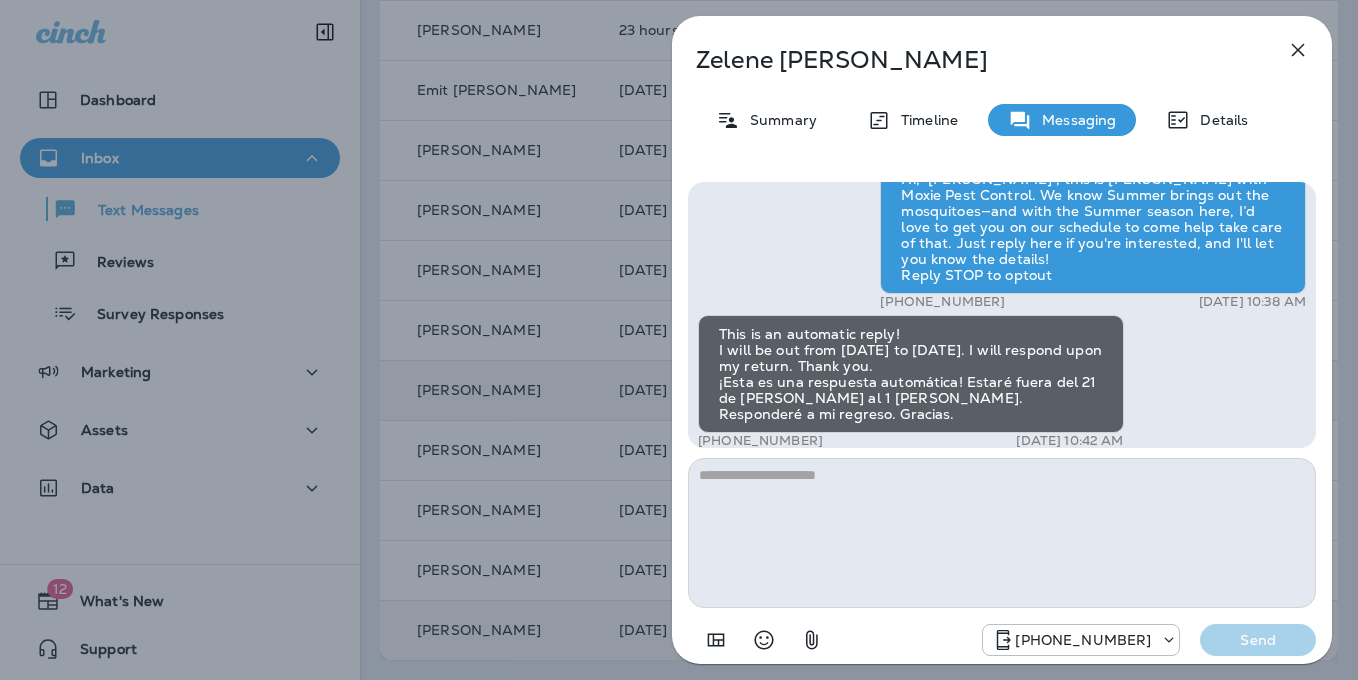 scroll, scrollTop: 0, scrollLeft: 0, axis: both 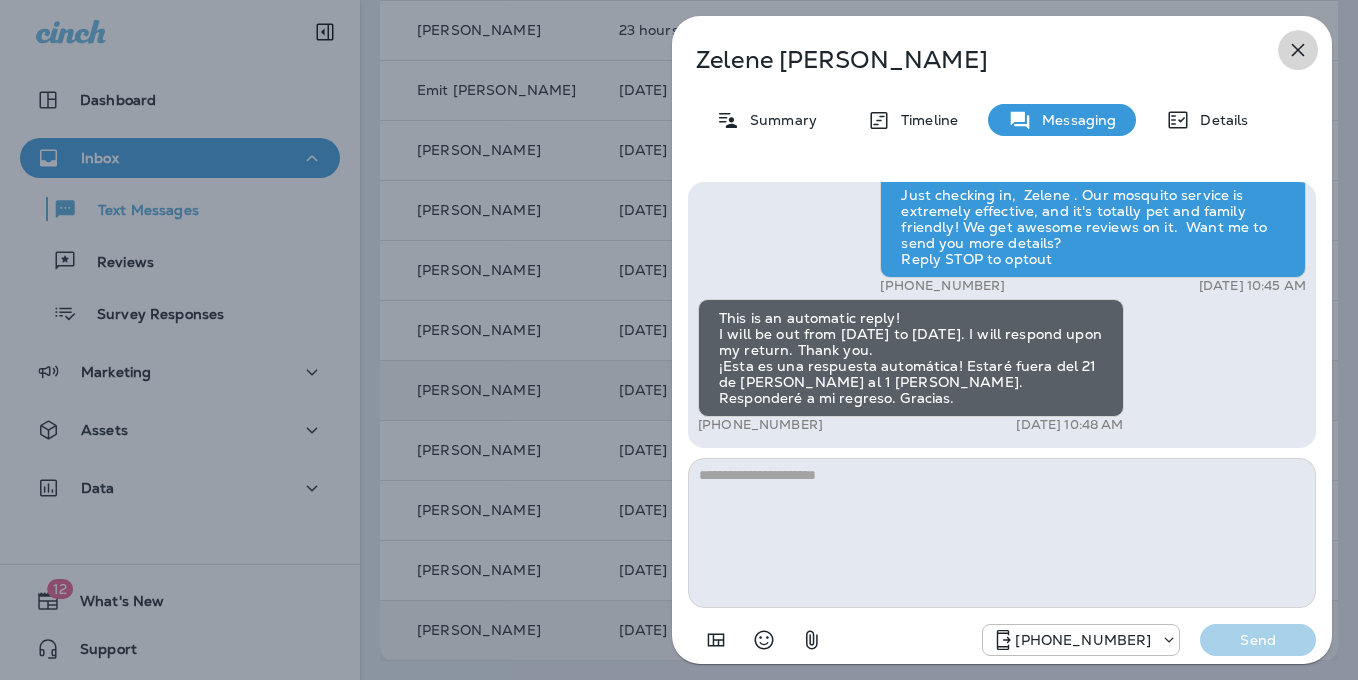 click 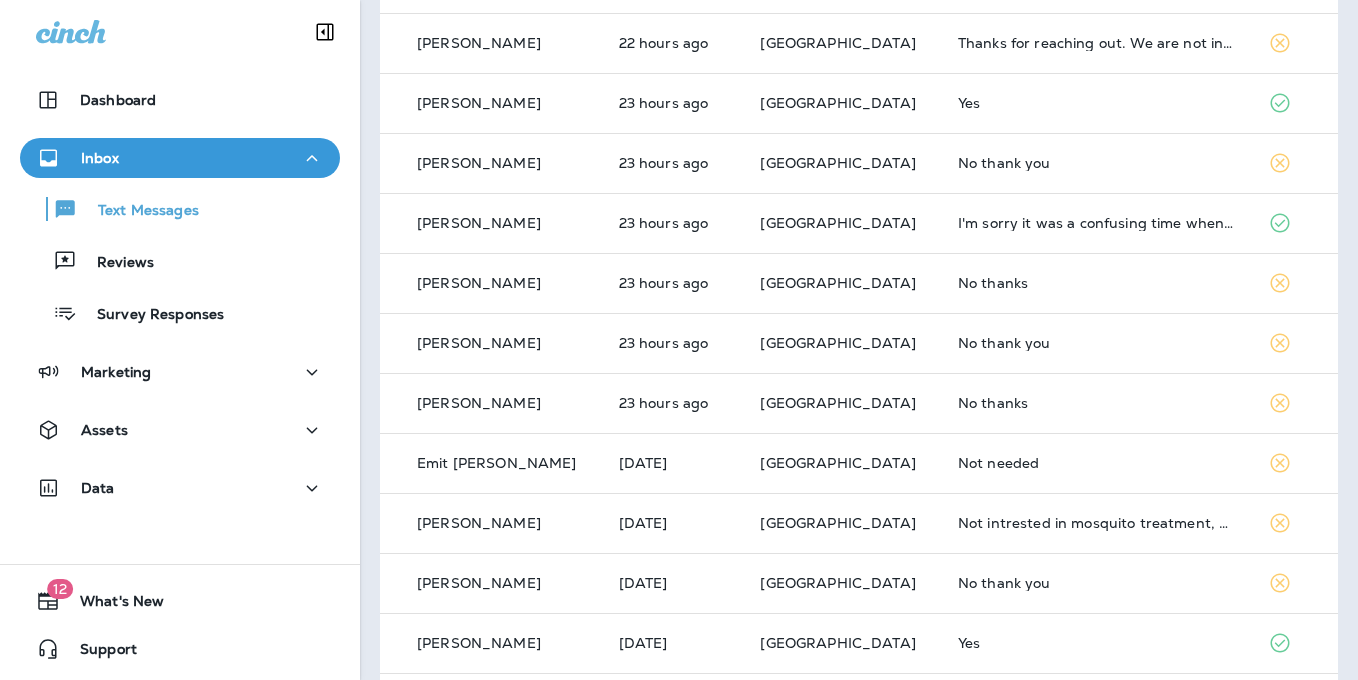scroll, scrollTop: 0, scrollLeft: 0, axis: both 